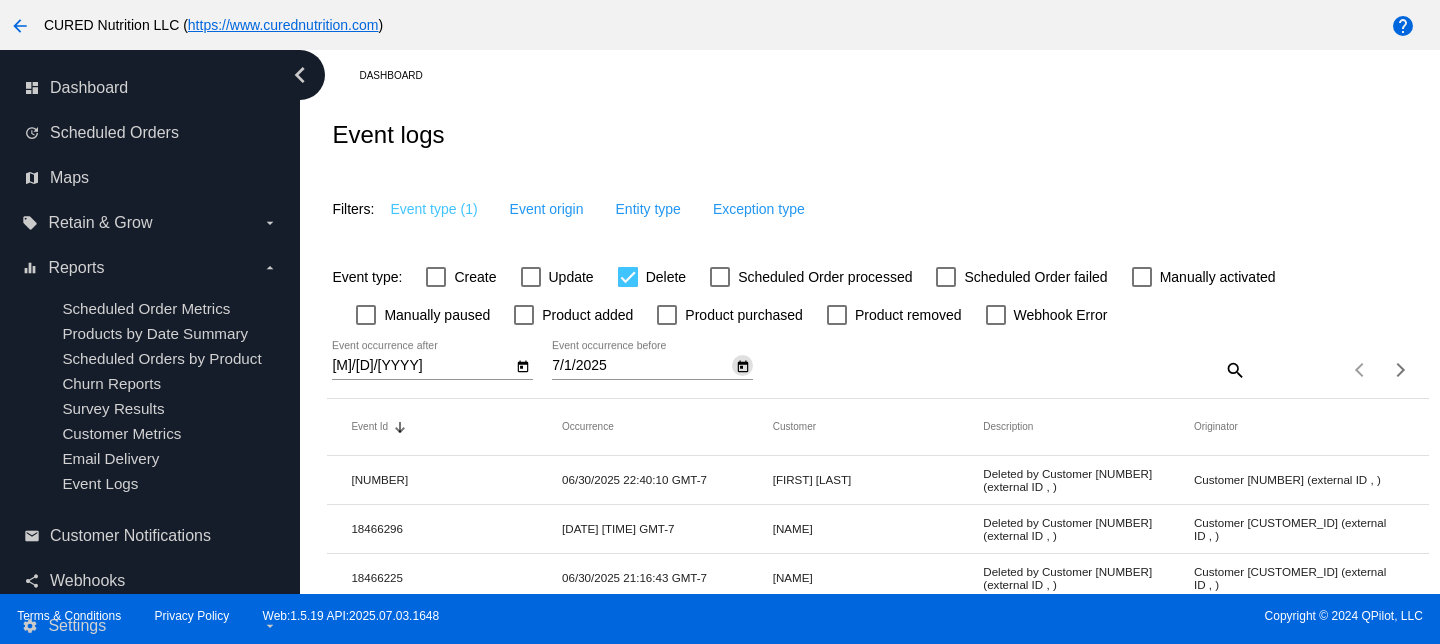 scroll, scrollTop: 0, scrollLeft: 0, axis: both 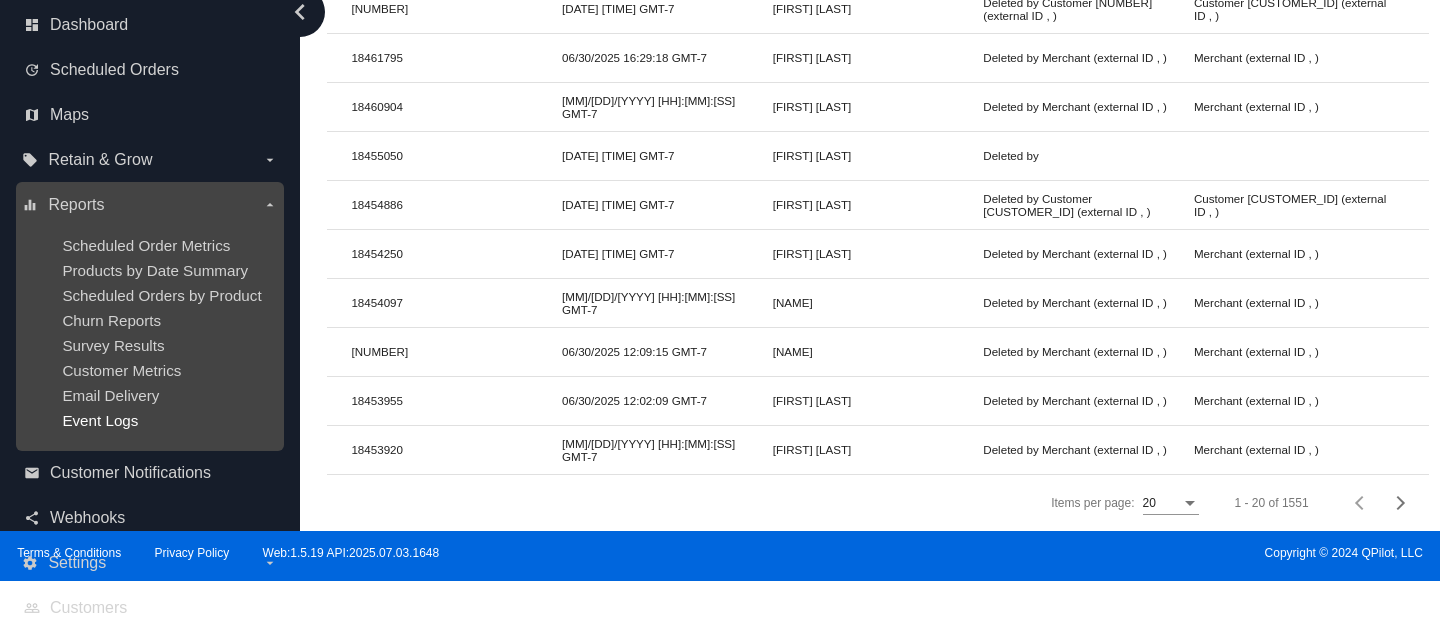 click on "Event Logs" at bounding box center (100, 420) 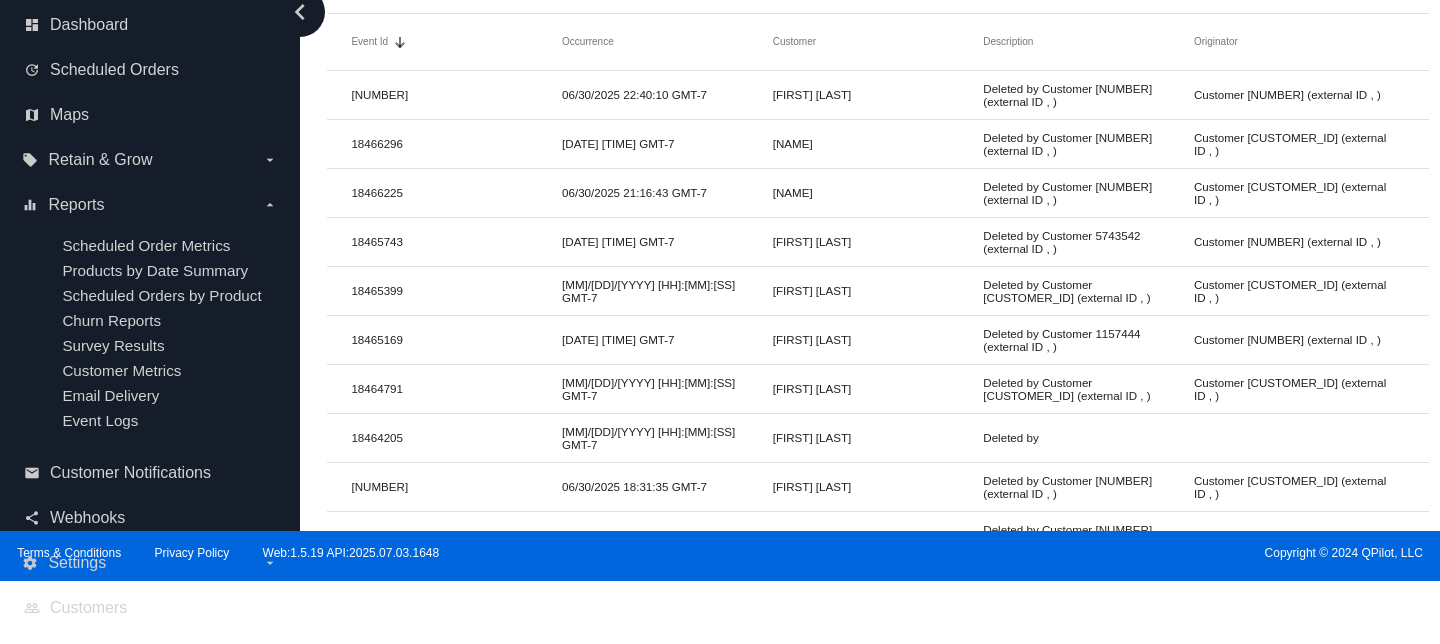 scroll, scrollTop: 0, scrollLeft: 0, axis: both 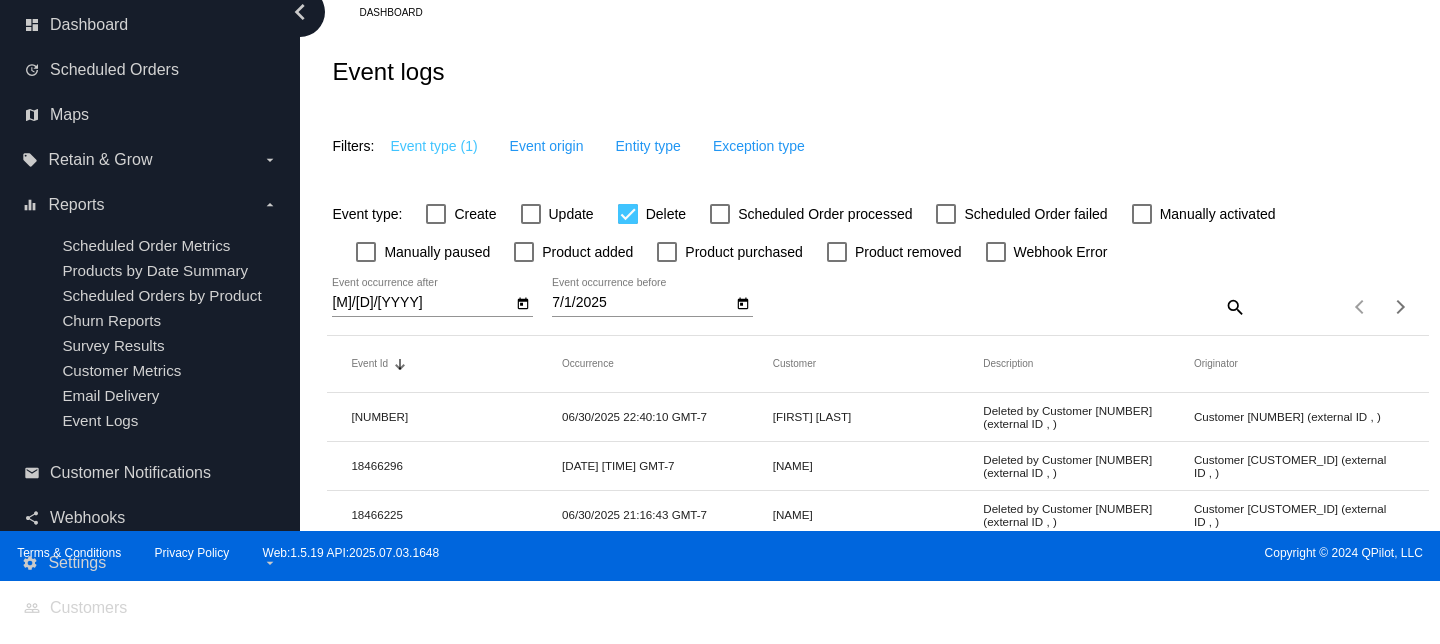 click at bounding box center [523, 303] 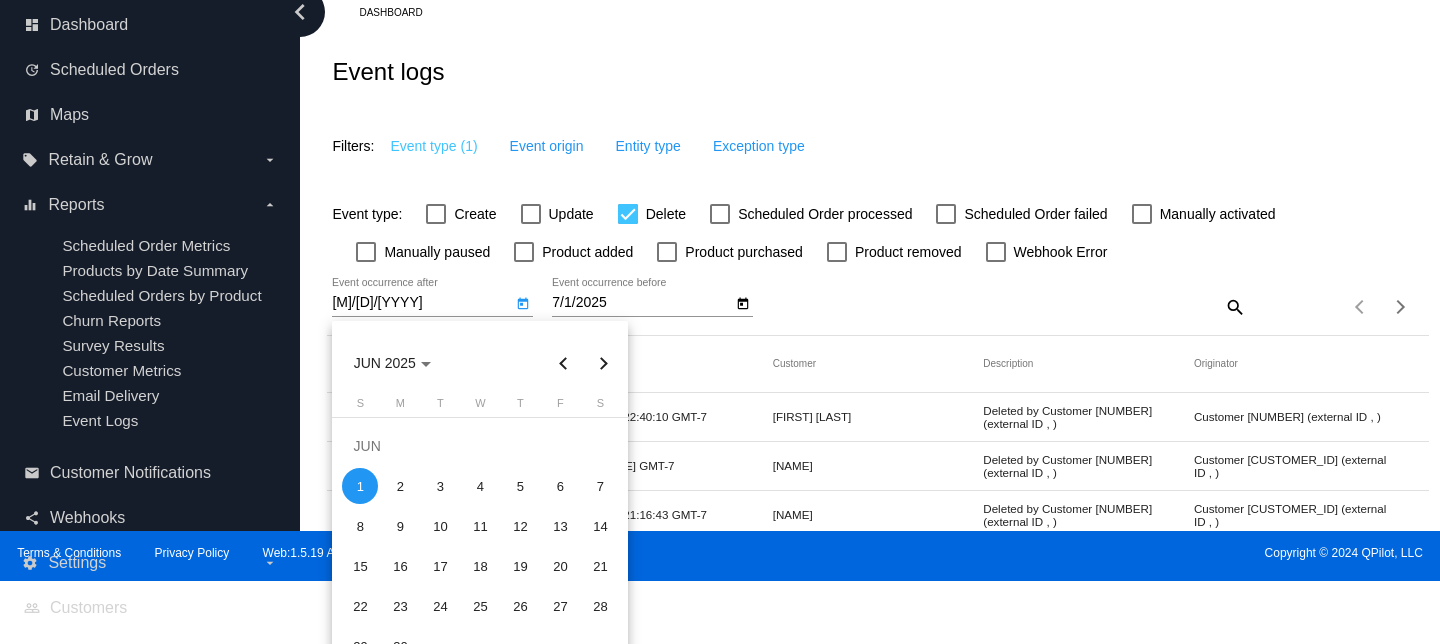 click at bounding box center (563, 363) 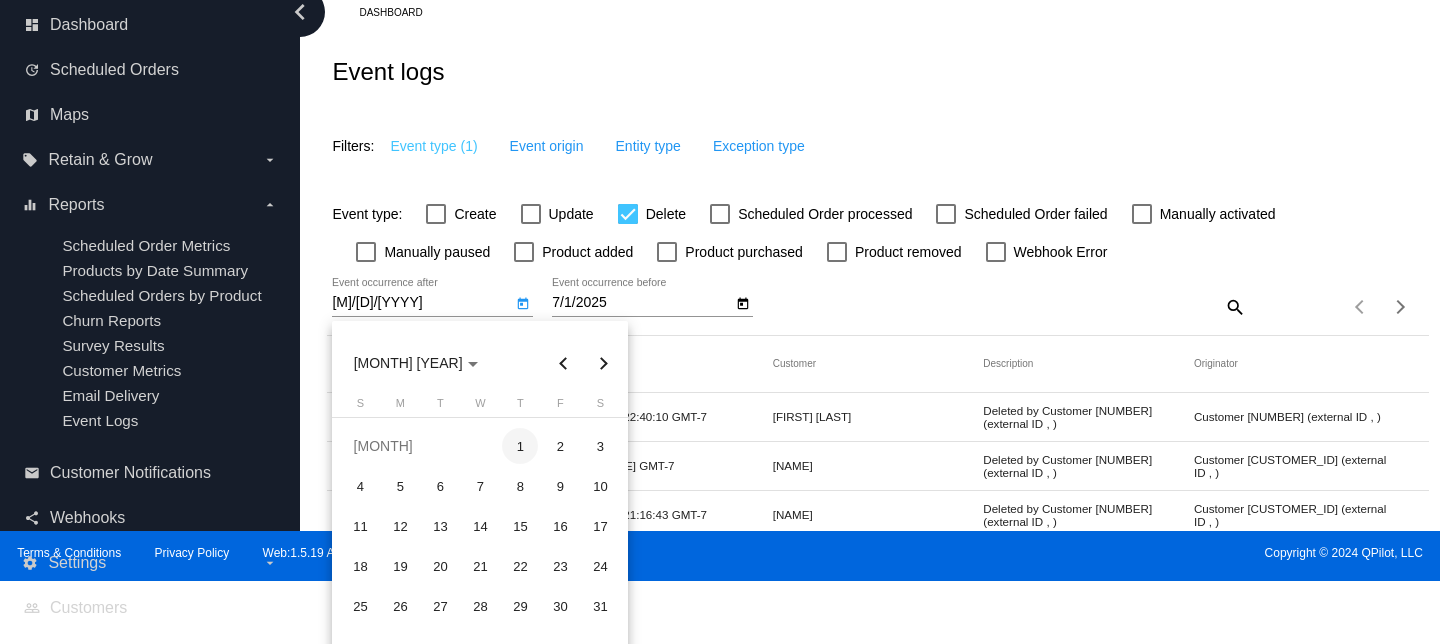 click on "1" at bounding box center (520, 446) 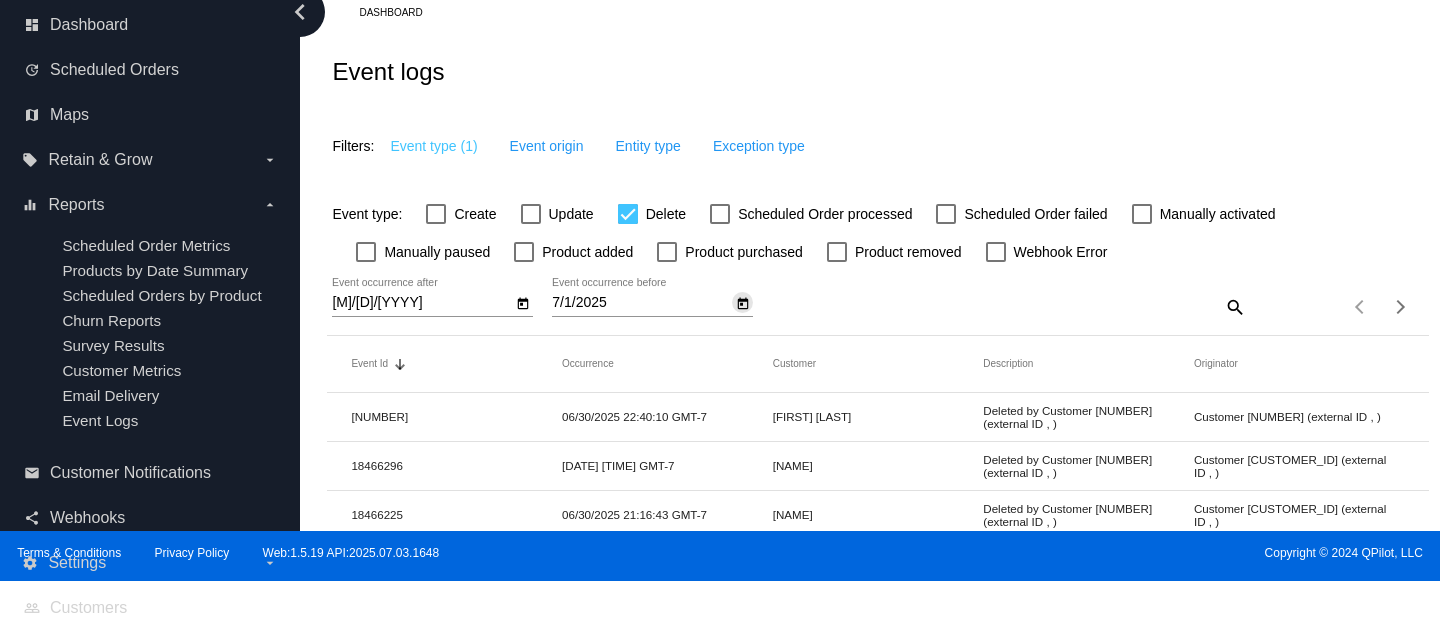 click at bounding box center [743, 304] 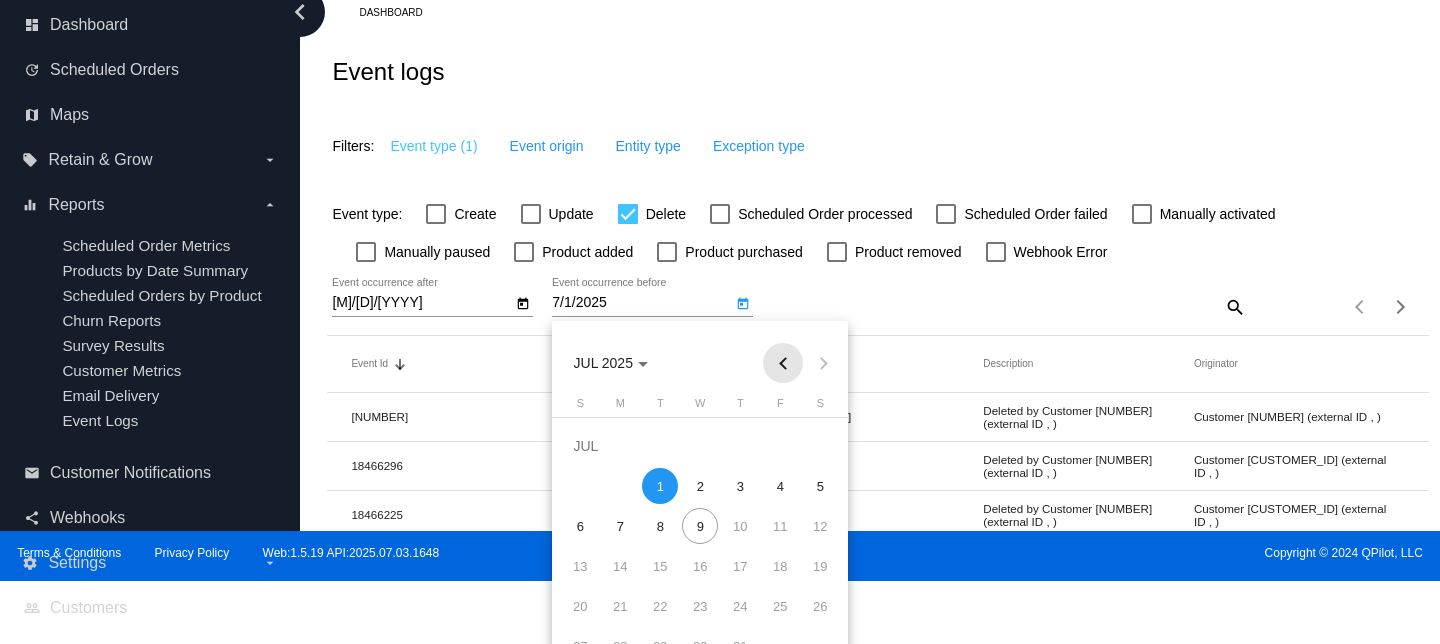 click on "CURED Nutrition LLC ( https://www.curednutrition.com )" at bounding box center (720, 322) 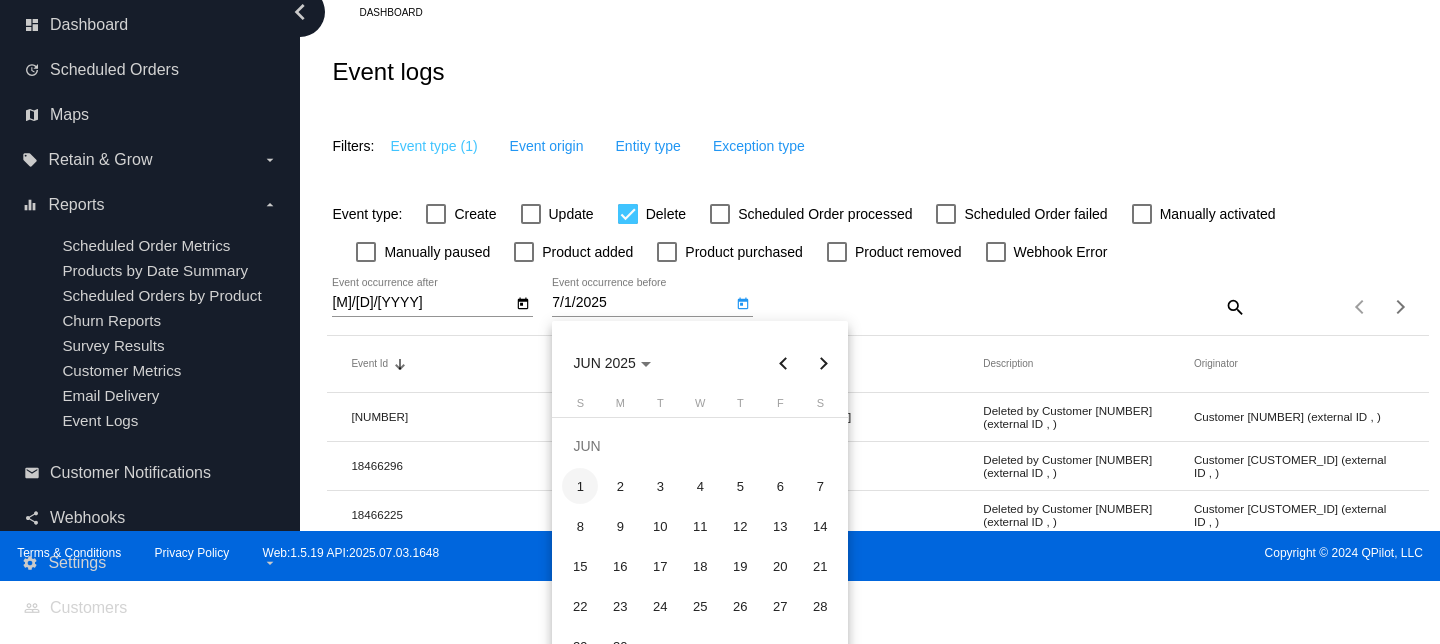 click on "1" at bounding box center (580, 486) 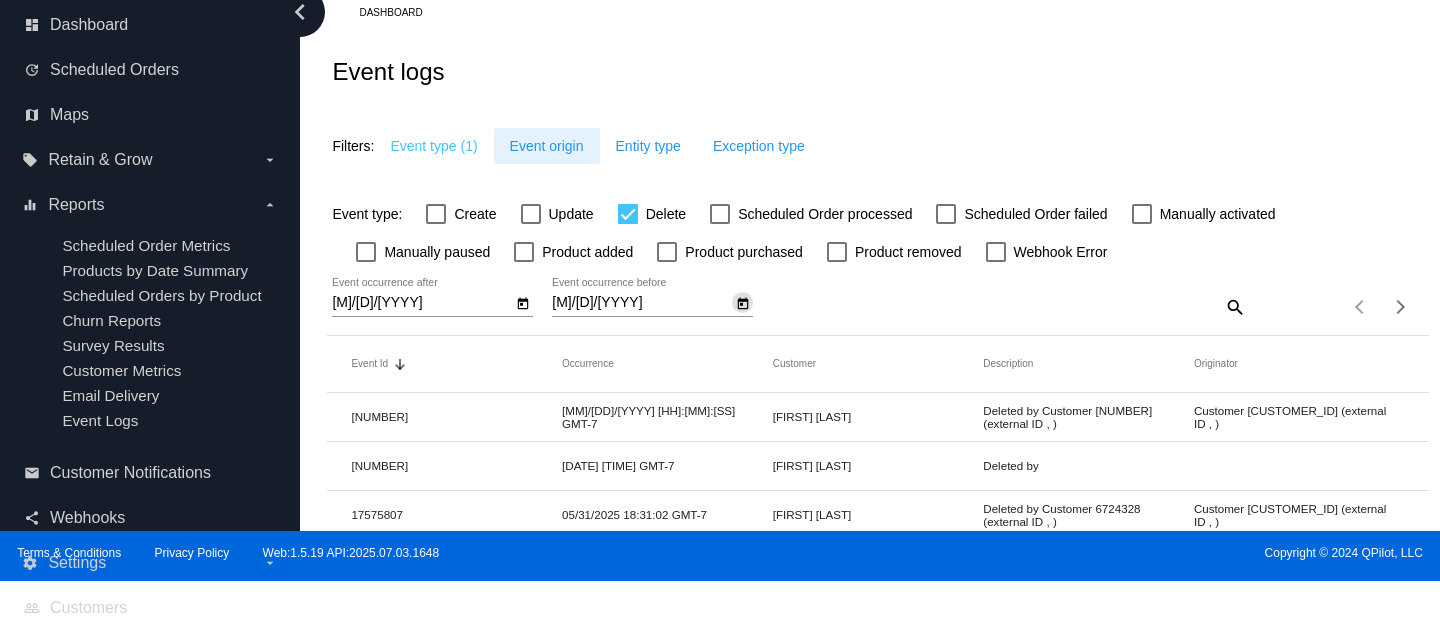 click on "Event origin" at bounding box center (547, 146) 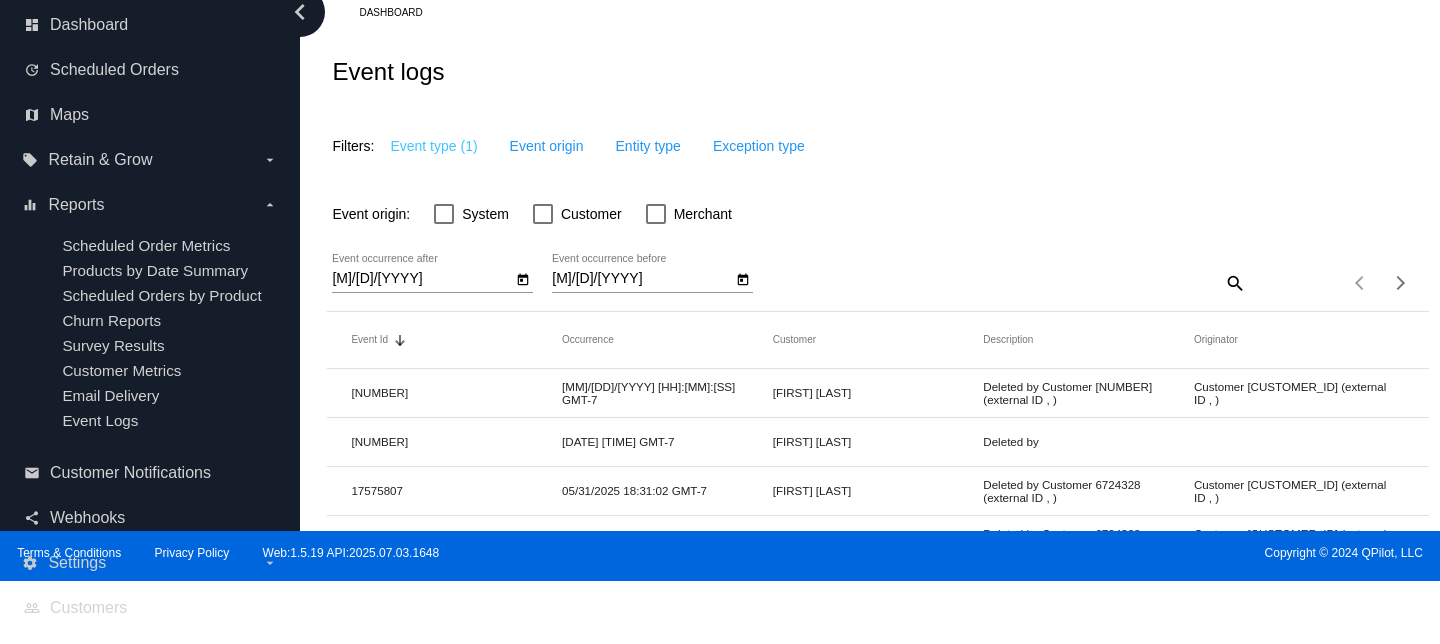 click at bounding box center [543, 214] 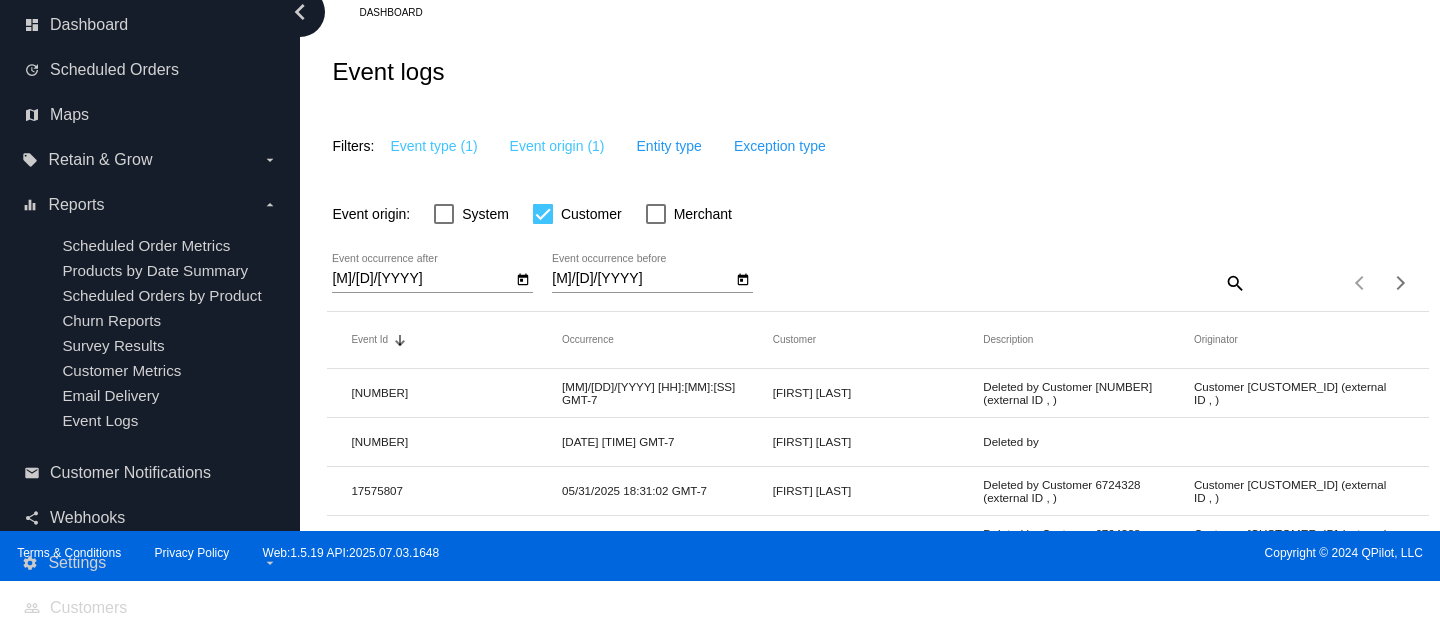 scroll, scrollTop: 878, scrollLeft: 0, axis: vertical 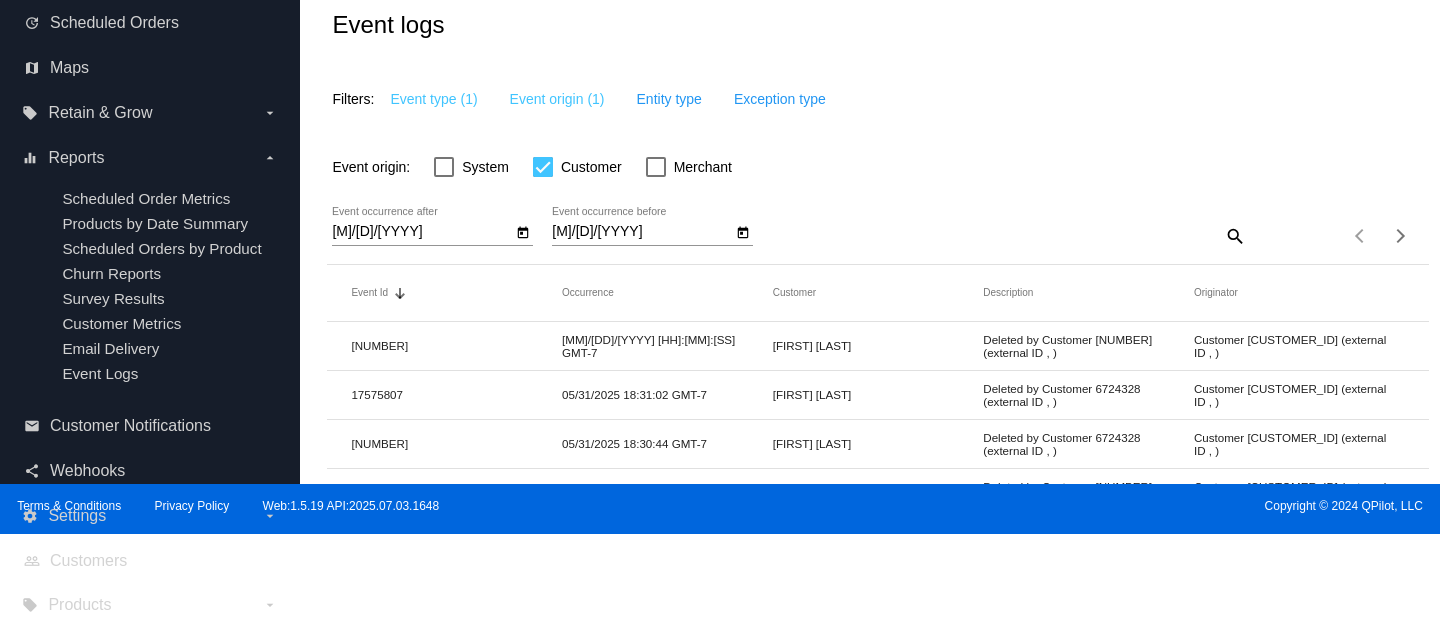 click at bounding box center (523, 233) 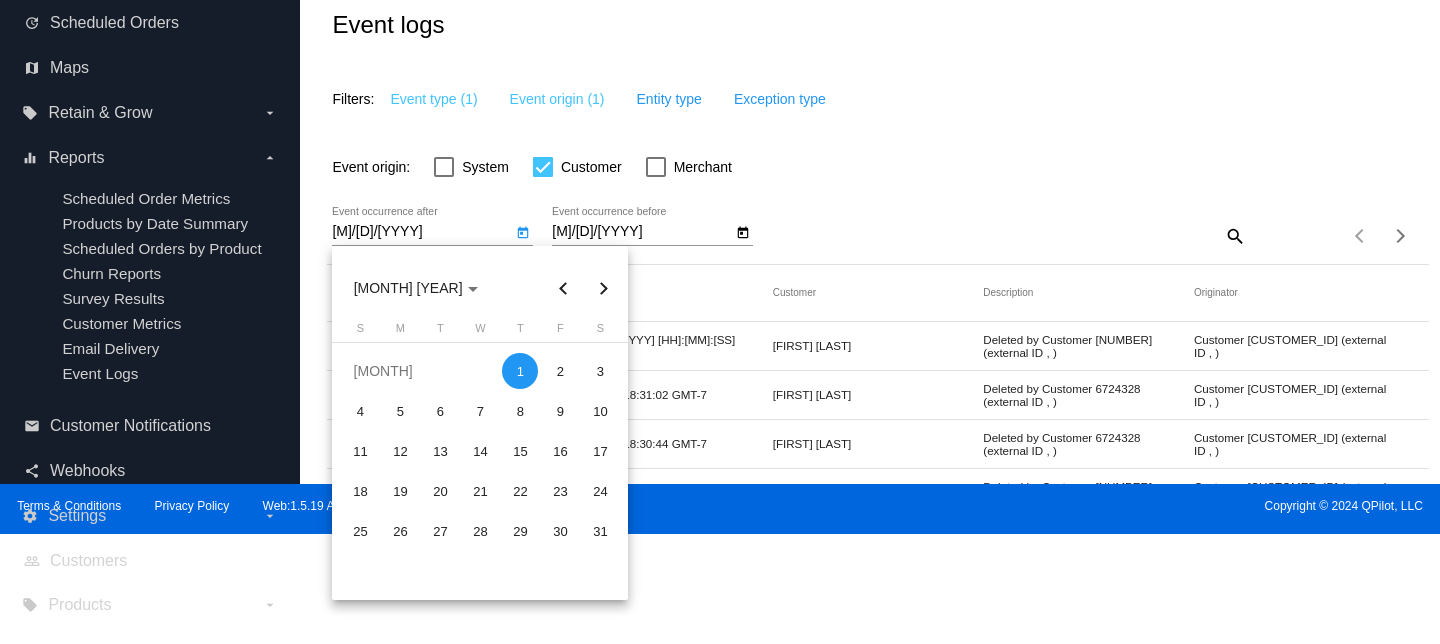 click at bounding box center [603, 288] 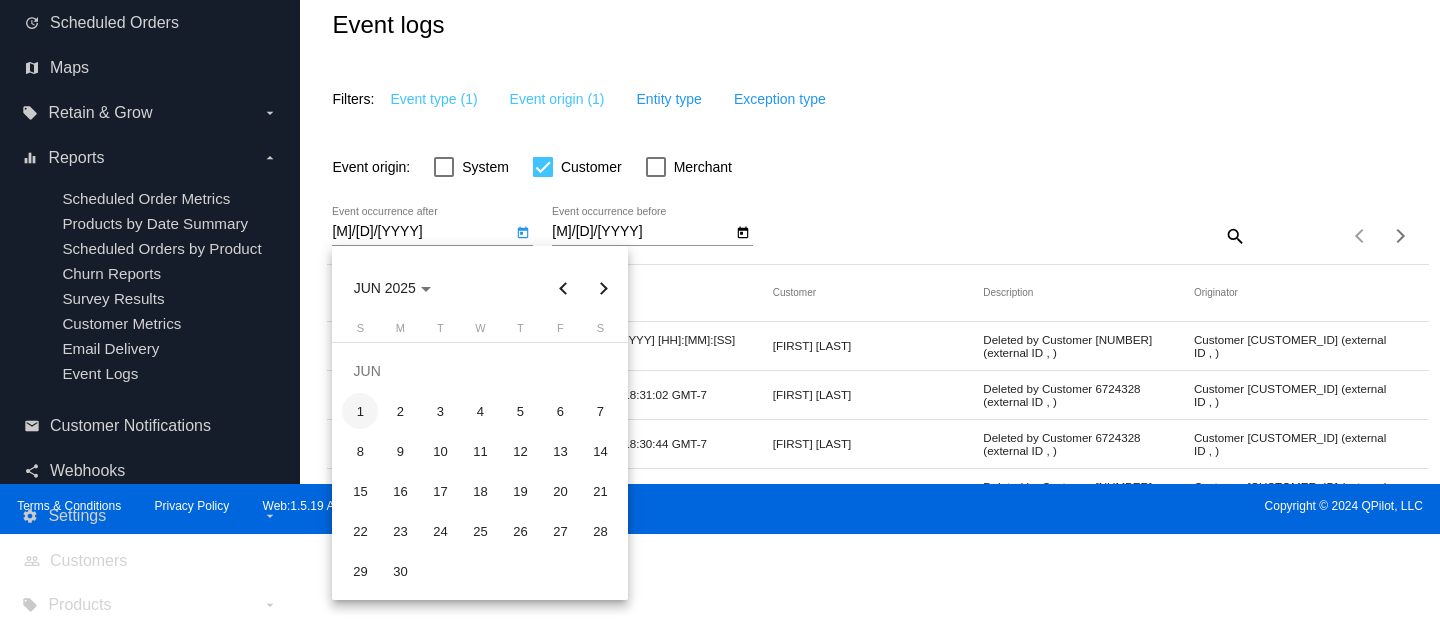 click on "1" at bounding box center (360, 411) 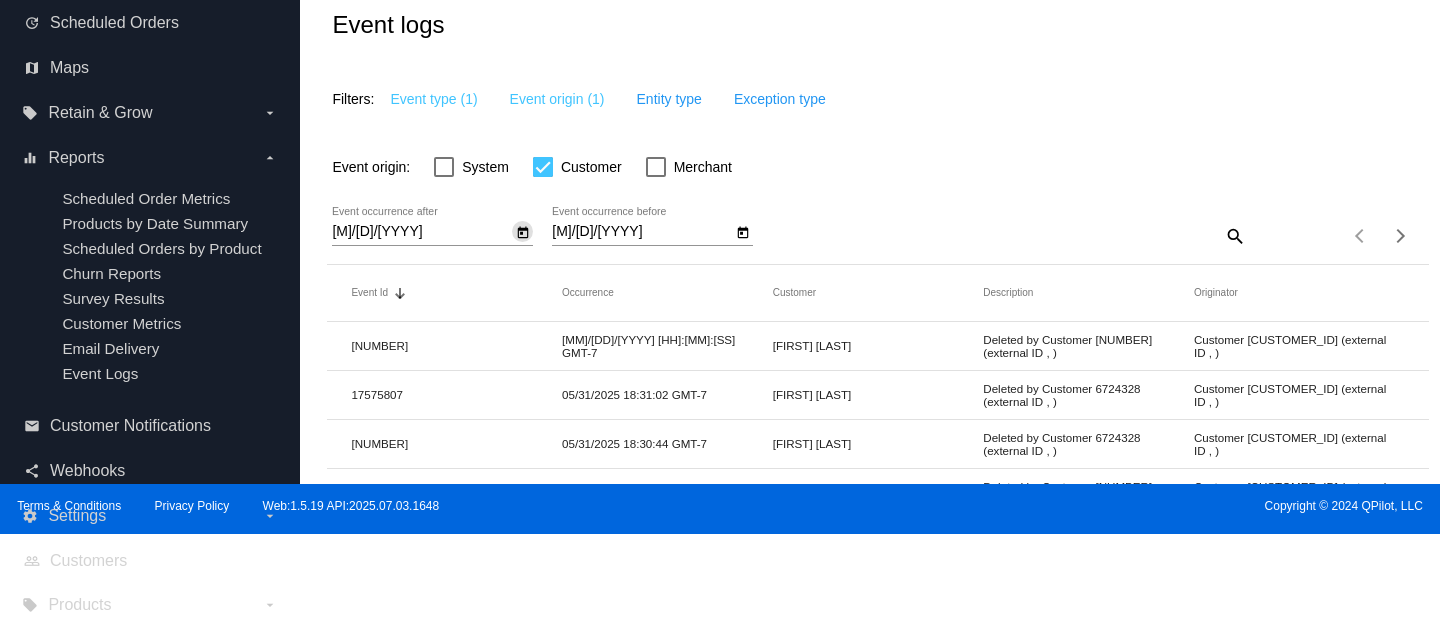 click at bounding box center [742, 231] 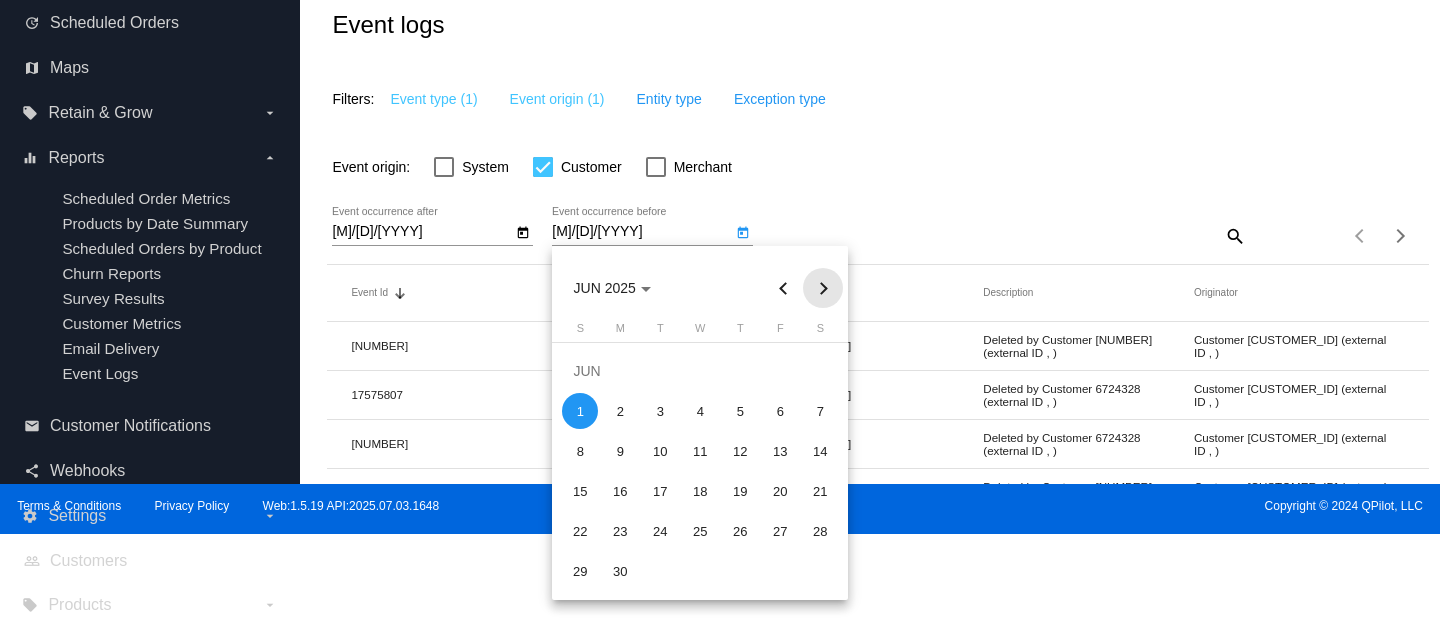 click at bounding box center (823, 288) 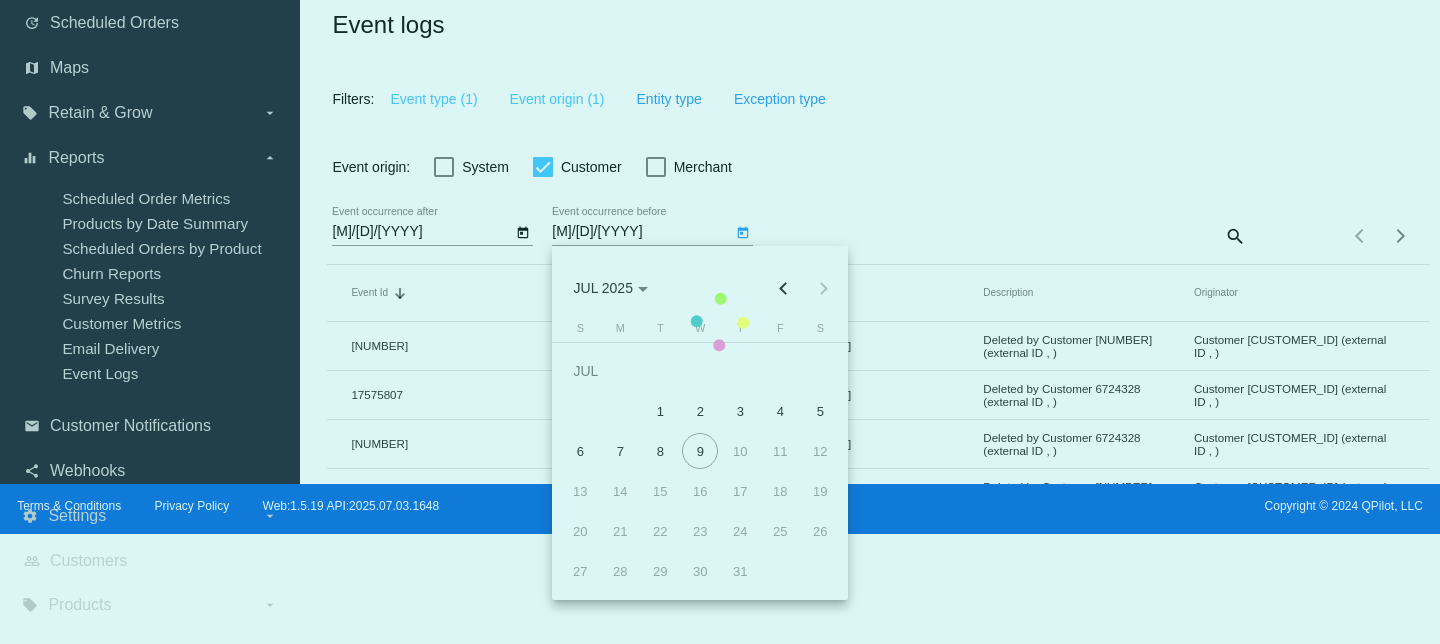 click on "Event Id   Sorted by Id descending  Occurrence   Customer   Description   Originator   17577783  05/31/2025 22:02:52 GMT-7
[NAME]
Deleted by Customer [CUSTOMER_ID] (external ID , )  Customer [CUSTOMER_ID] (external ID , )  17575807  05/31/2025 18:31:02 GMT-7
[NAME]
Deleted by Customer [CUSTOMER_ID] (external ID , )  Customer [CUSTOMER_ID] (external ID , )  17575787  05/31/2025 18:30:44 GMT-7
[NAME]
Deleted by Customer [CUSTOMER_ID] (external ID , )  Customer [CUSTOMER_ID] (external ID , )  17574692  05/31/2025 16:31:57 GMT-7
[NAME]
Deleted by Customer [CUSTOMER_ID] (external ID , )  Customer [CUSTOMER_ID] (external ID , )  17574388  05/31/2025 15:59:51 GMT-7
[NAME]
Deleted by Customer [CUSTOMER_ID] (external ID , )  Customer [CUSTOMER_ID] (external ID , )  17573973  05/31/2025 15:11:48 GMT-7
[NAME]
Deleted by Customer [CUSTOMER_ID] (external ID , )  Customer [CUSTOMER_ID] (external ID , )  17573422  05/31/2025 14:24:45 GMT-7" at bounding box center (877, 783) 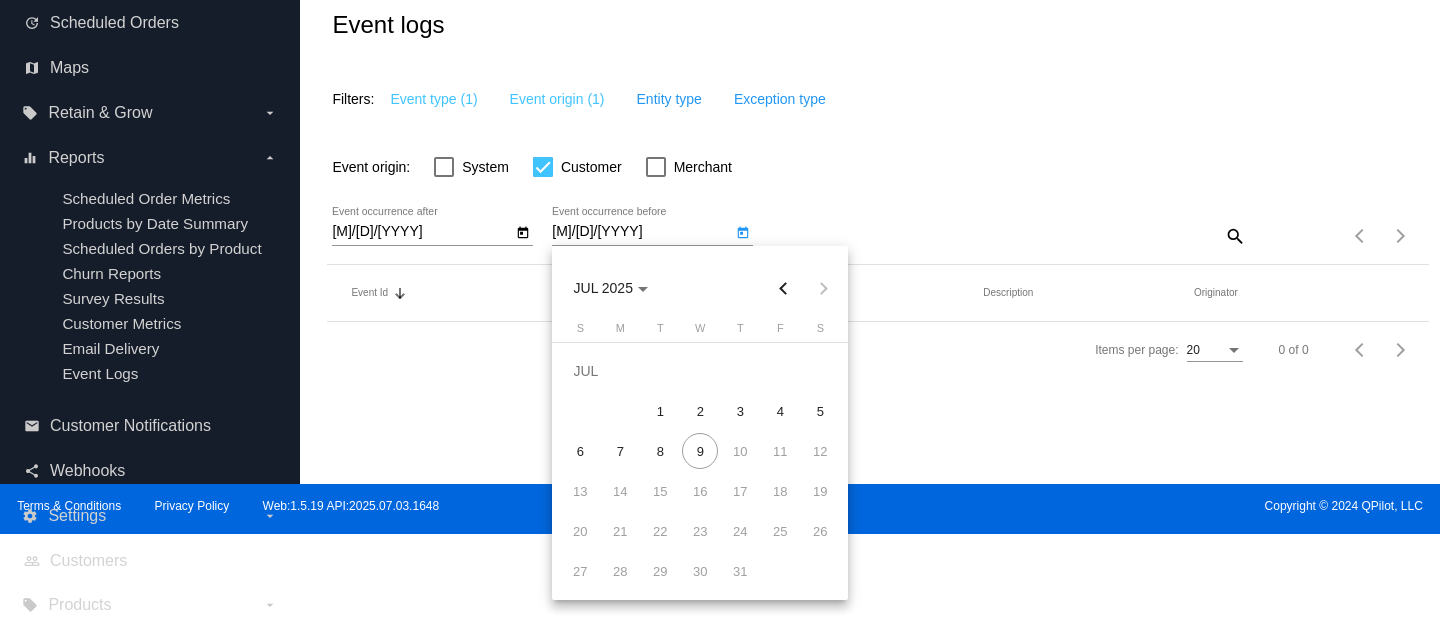 click on "1" at bounding box center (660, 411) 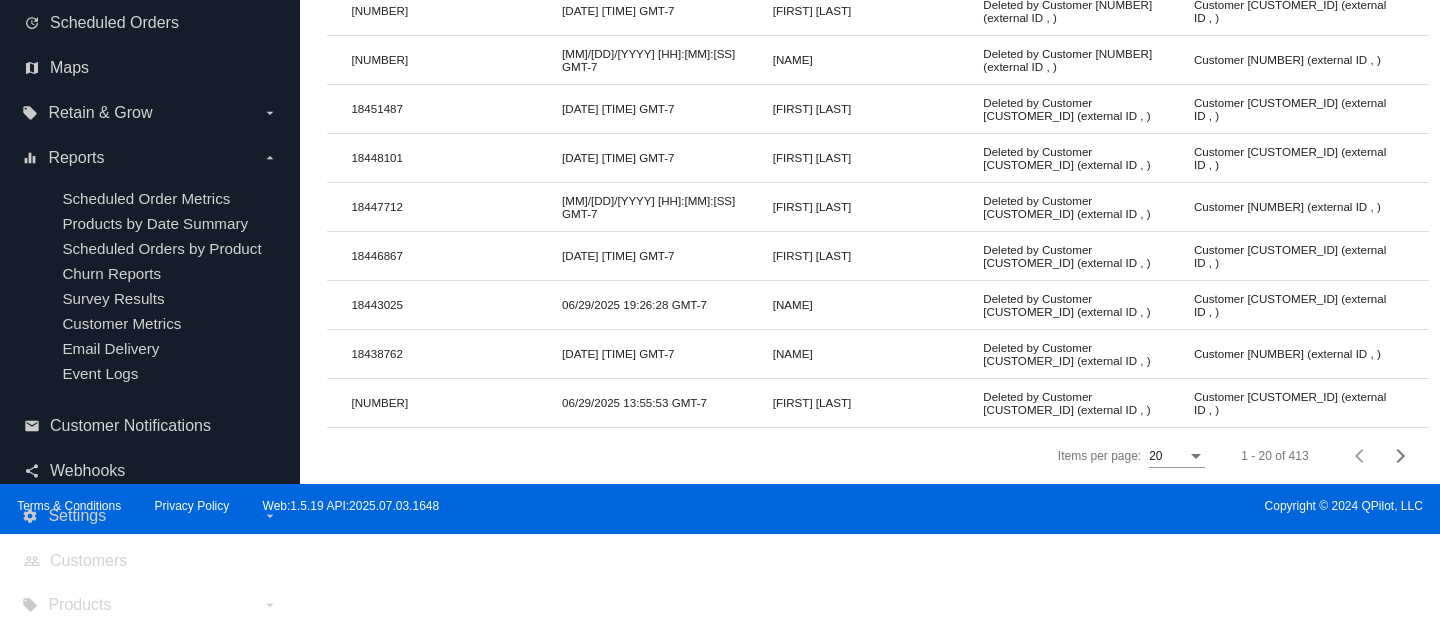 scroll, scrollTop: 0, scrollLeft: 0, axis: both 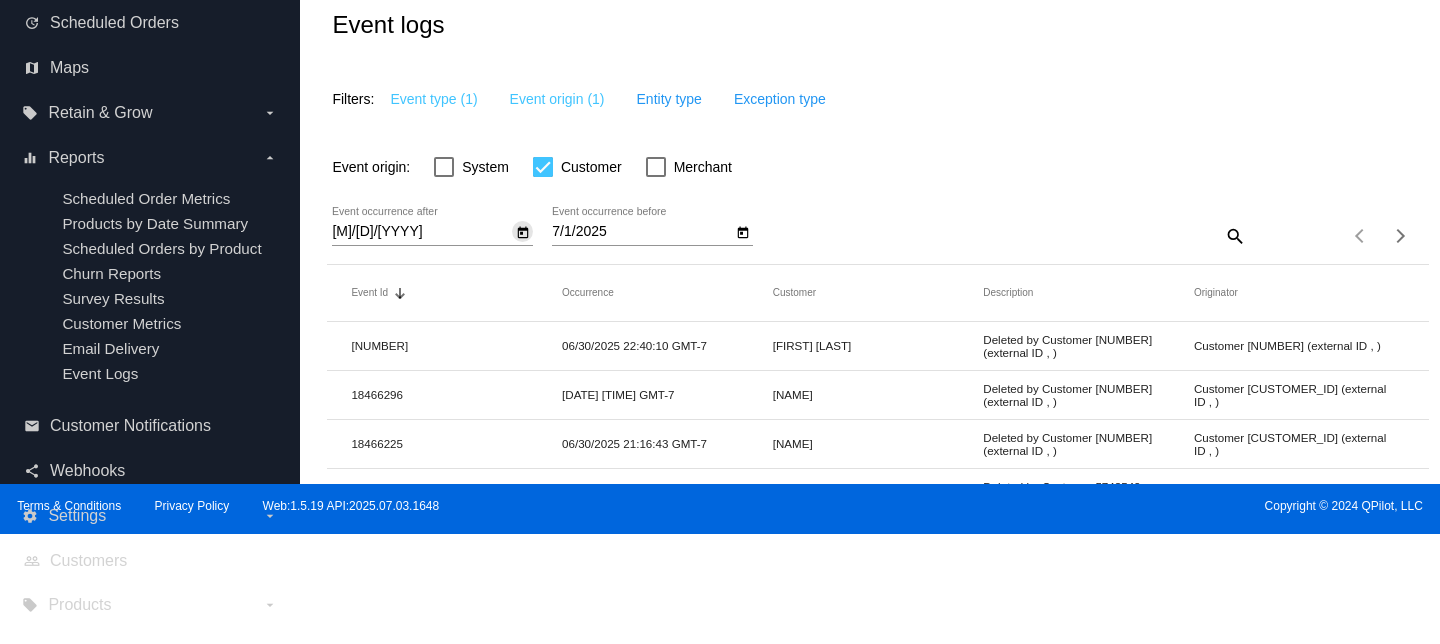 click at bounding box center [523, 232] 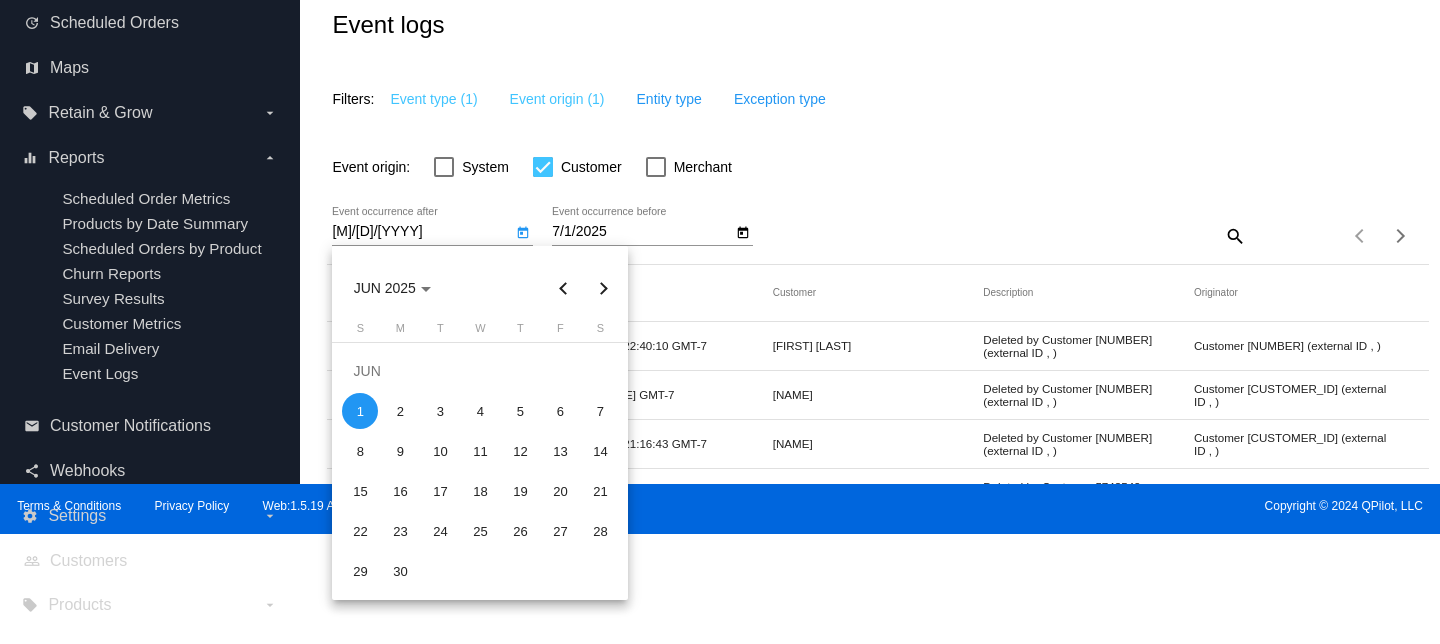 click at bounding box center [563, 288] 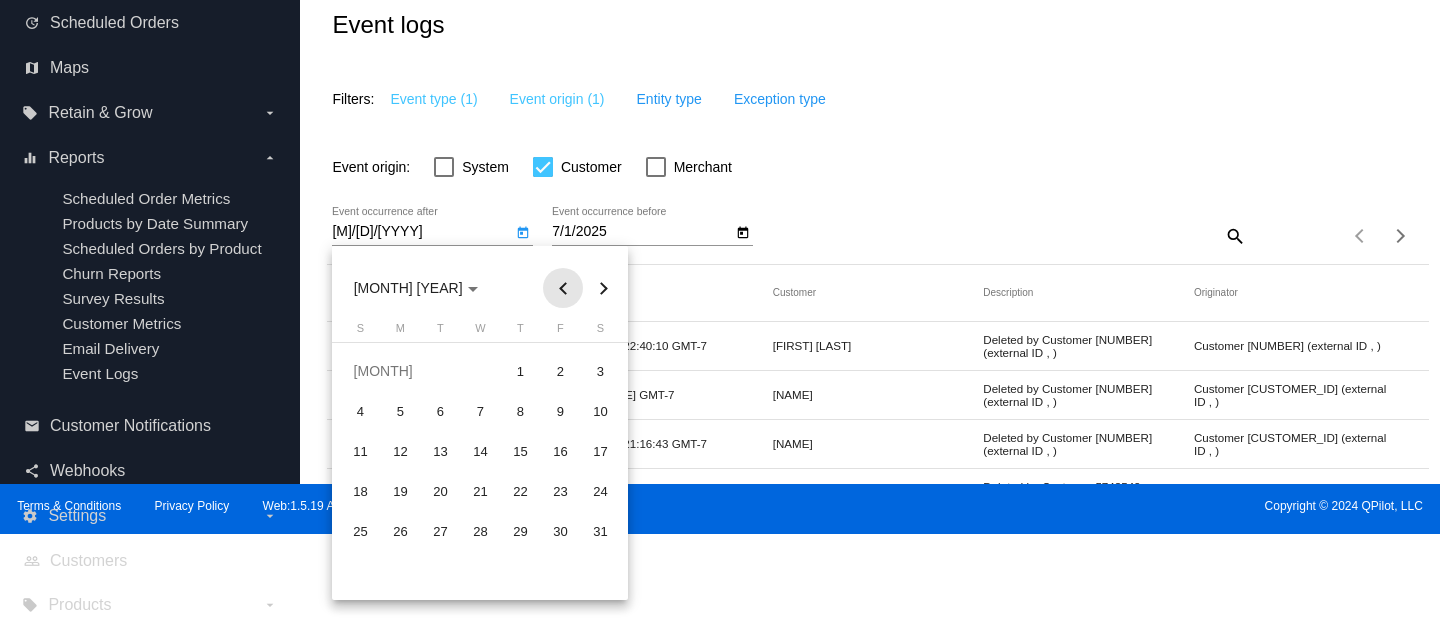click at bounding box center [563, 288] 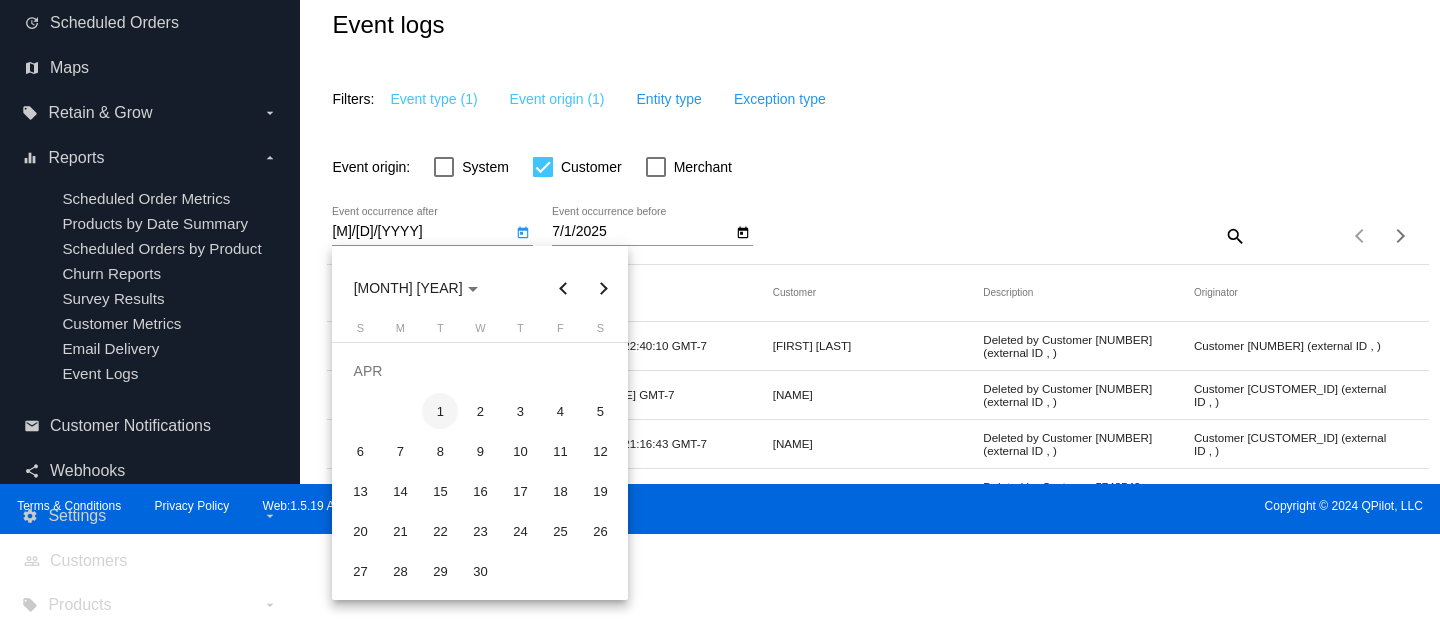 click on "1" at bounding box center [440, 411] 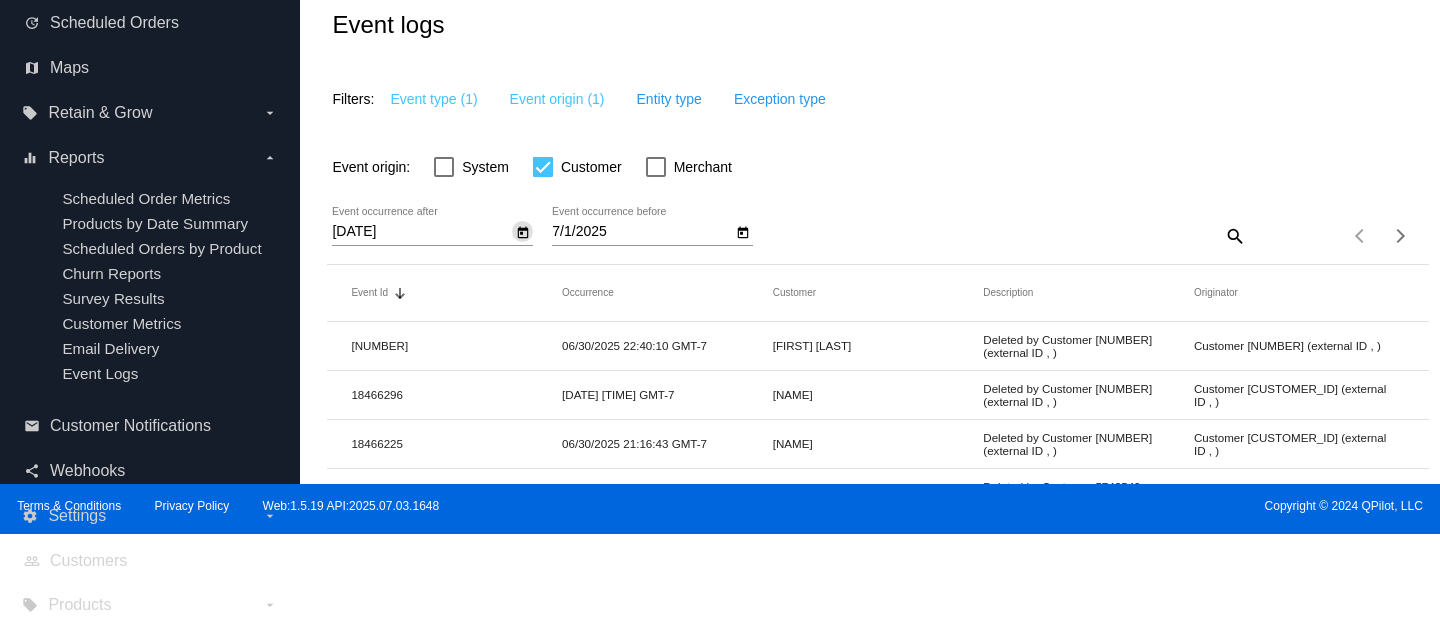 click at bounding box center (743, 232) 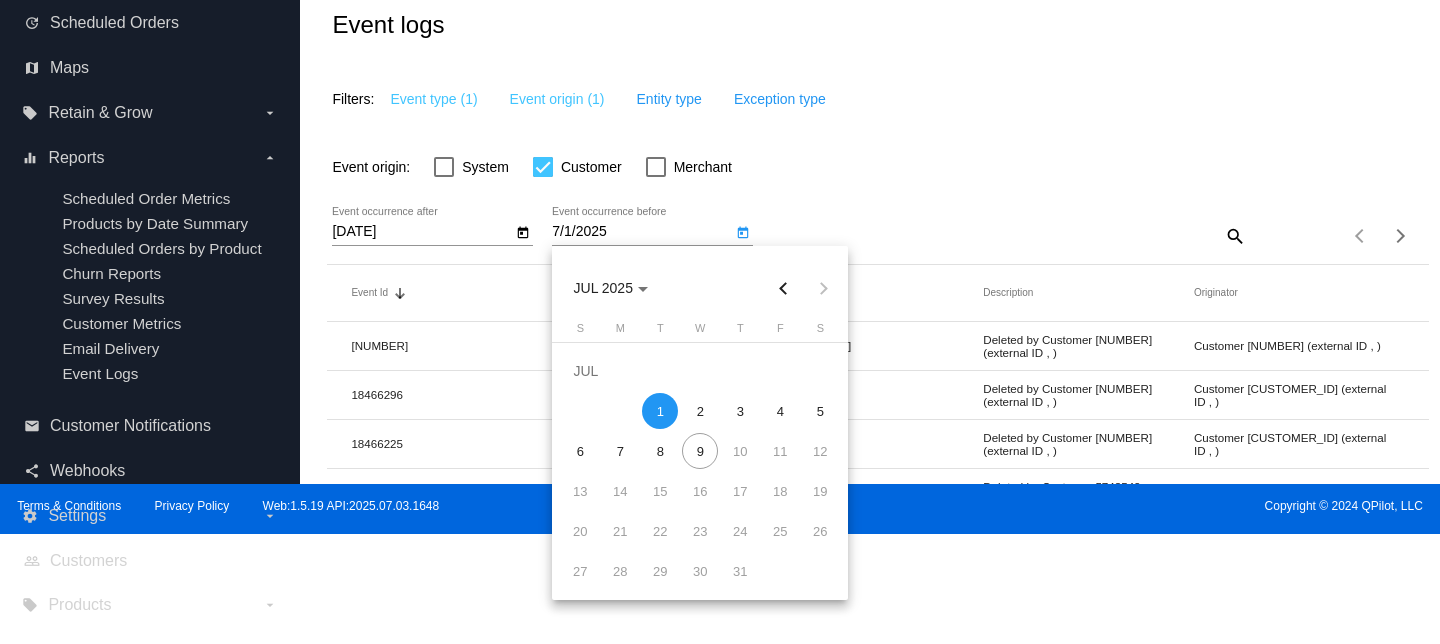 click at bounding box center [783, 288] 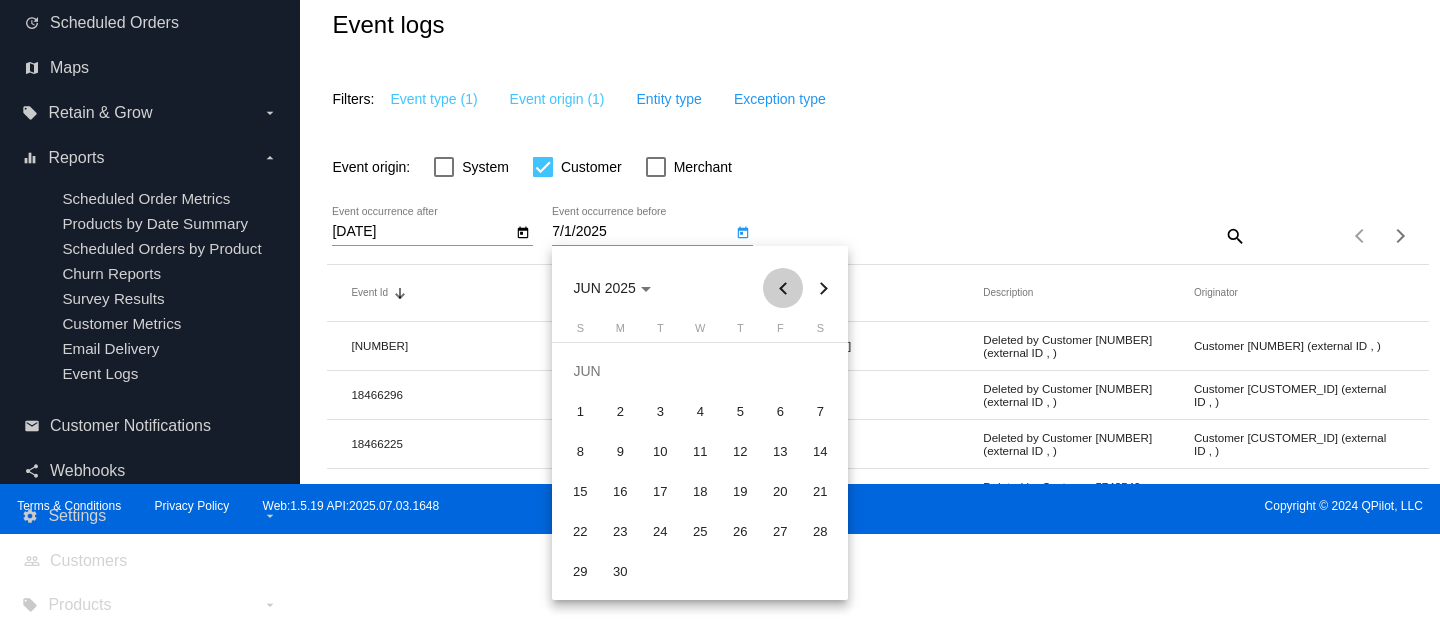 click at bounding box center [783, 288] 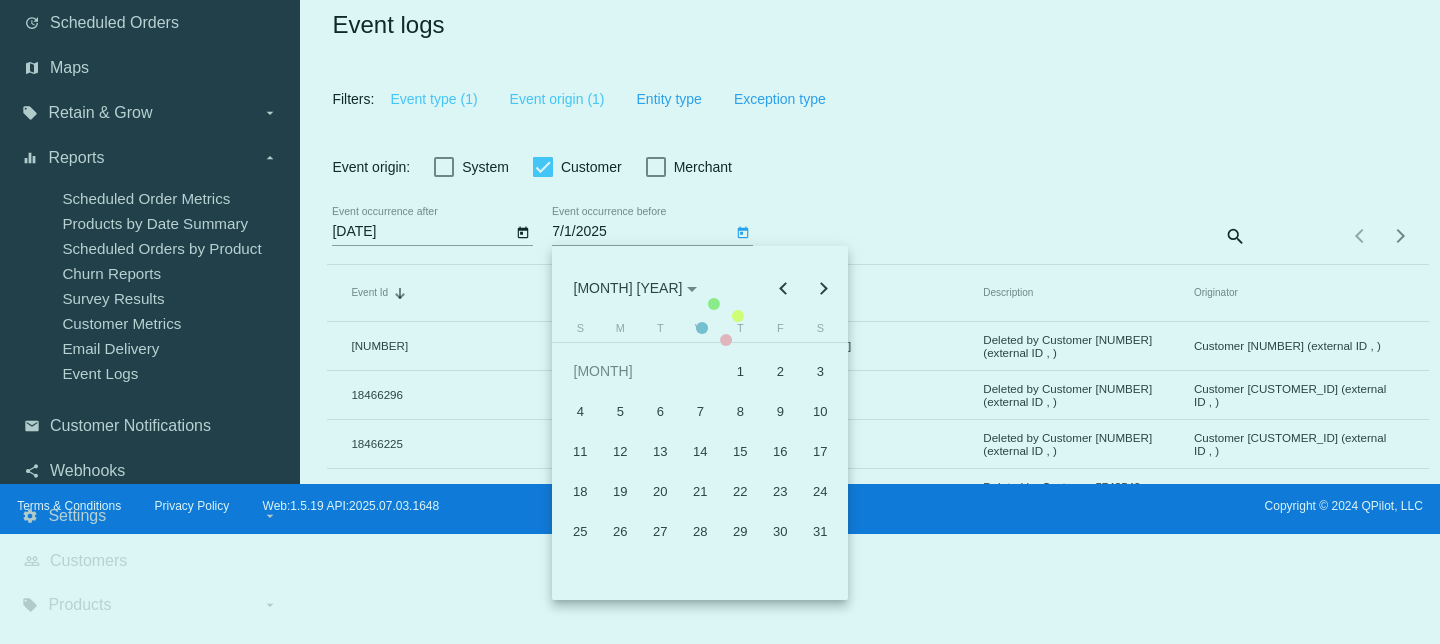click on "Event Id   Sorted by Id descending  Occurrence   Customer   Description   Originator   [NUMBER]  [DATE] [TIME] GMT-7
[FIRST] [LAST]
Deleted by Customer [CUSTOMER_ID] (external ID , )  Customer [CUSTOMER_ID] (external ID , )  [NUMBER]  [DATE] [TIME] GMT-7
[FIRST] [LAST]
Deleted by Customer [CUSTOMER_ID] (external ID , )  Customer [CUSTOMER_ID] (external ID , )  [NUMBER]  [DATE] [TIME] GMT-7
[FIRST] [LAST]
Deleted by Customer [CUSTOMER_ID] (external ID , )  Customer [CUSTOMER_ID] (external ID , )  [NUMBER]  [DATE] [TIME] GMT-7
[FIRST] [LAST]
Deleted by Customer [CUSTOMER_ID] (external ID , )  Customer [CUSTOMER_ID] (external ID , )  [NUMBER]  [DATE] [TIME] GMT-7
[FIRST] [LAST]
Deleted by Customer [CUSTOMER_ID] (external ID , )  Customer [CUSTOMER_ID] (external ID , )  [NUMBER]  [DATE] [TIME] GMT-7
[FIRST] [LAST]
Deleted by Customer [CUSTOMER_ID] (external ID , )  Customer [CUSTOMER_ID] (external ID , )  [NUMBER]  [DATE] [TIME] GMT-7
[FIRST] [LAST]
Deleted by Customer [CUSTOMER_ID] (external ID , )  Customer [CUSTOMER_ID] (external ID , )  [NUMBER]  [DATE] [TIME] GMT-7" at bounding box center (877, 783) 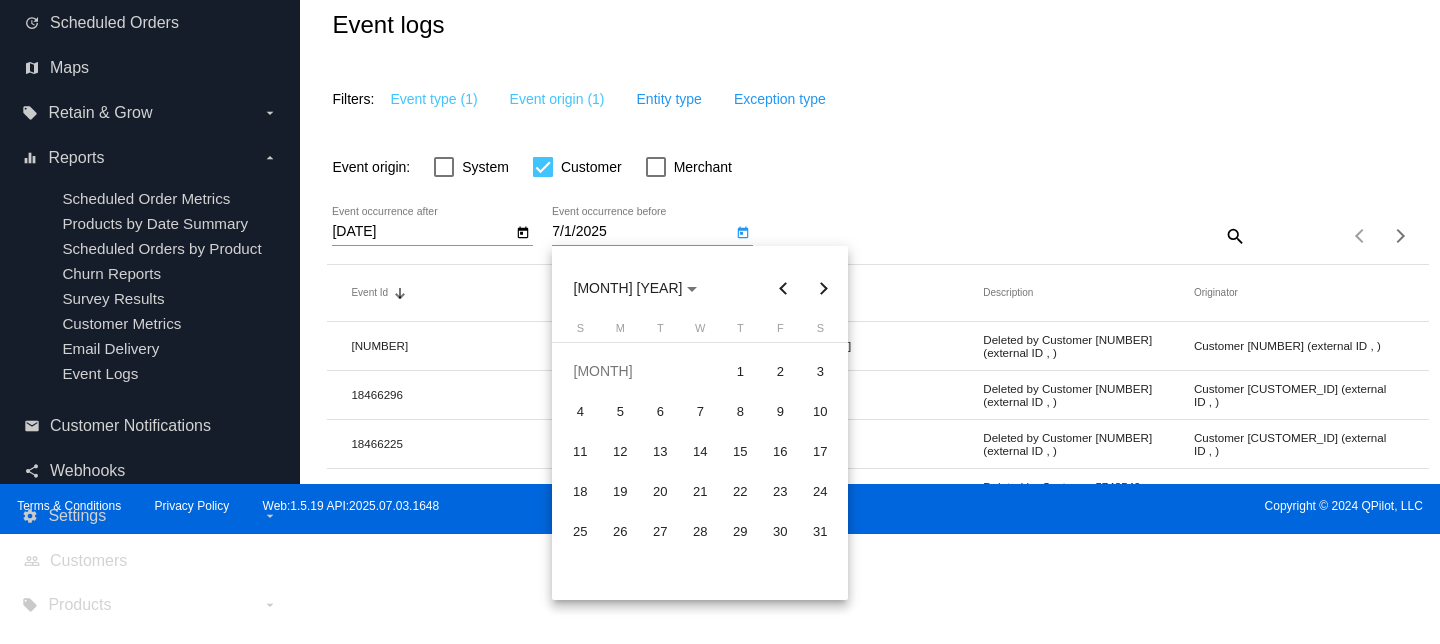 click on "1" at bounding box center [740, 371] 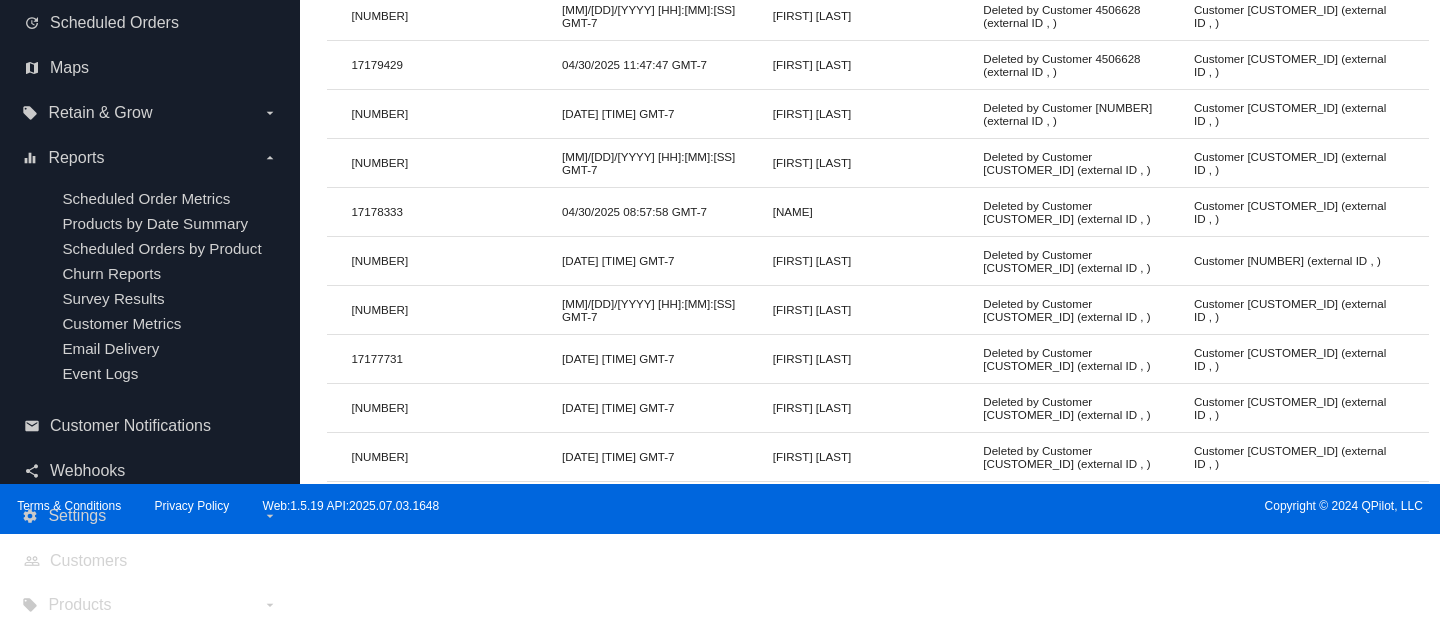 scroll, scrollTop: 878, scrollLeft: 0, axis: vertical 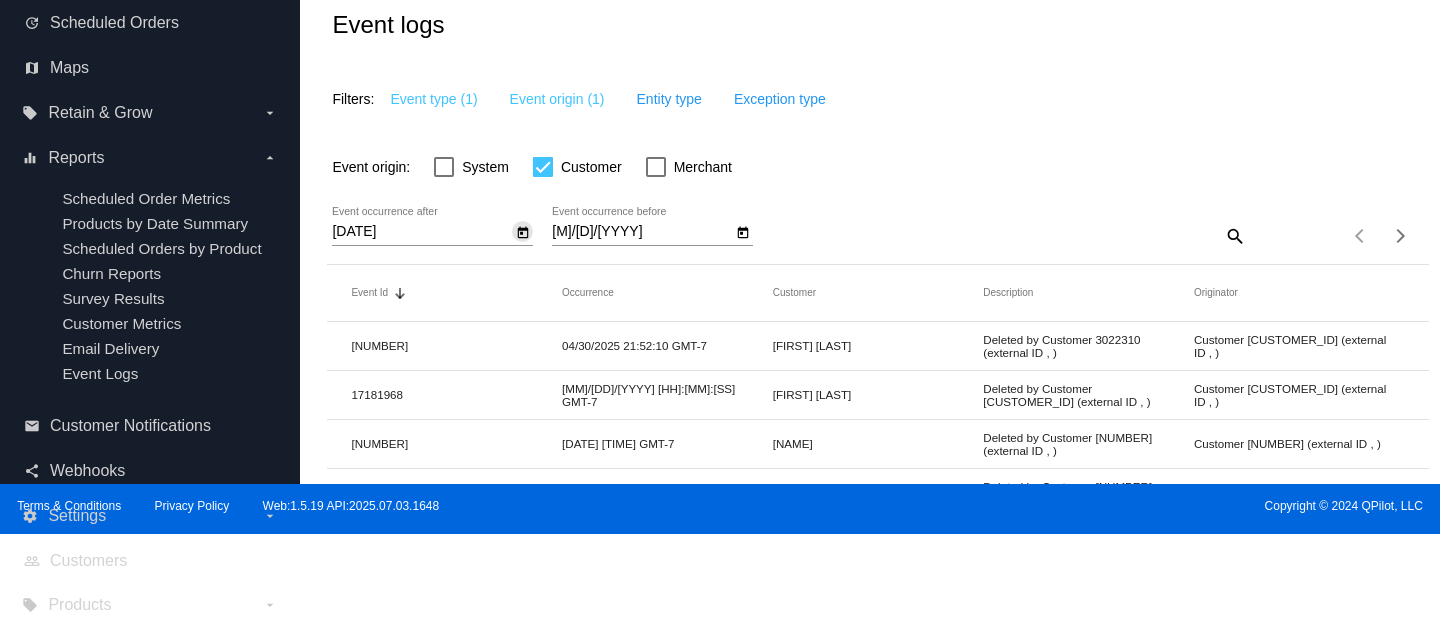 click at bounding box center (523, 233) 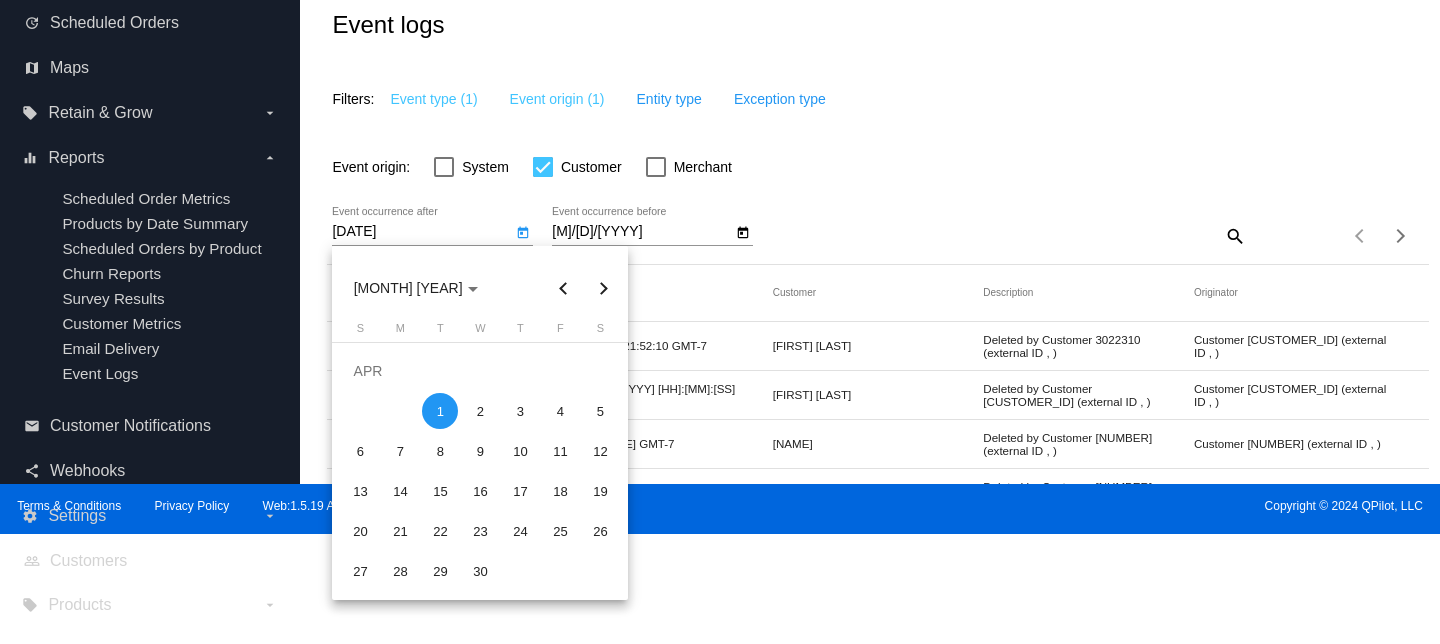 click at bounding box center (563, 288) 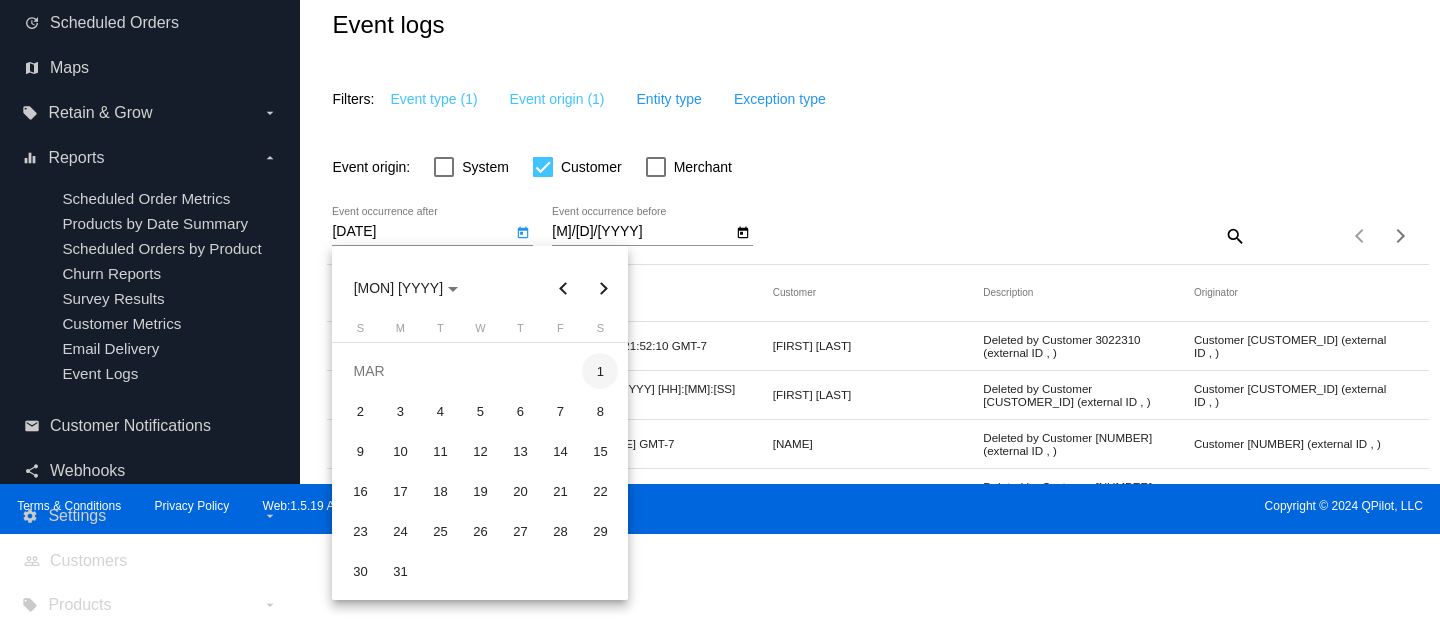 click on "1" at bounding box center (600, 371) 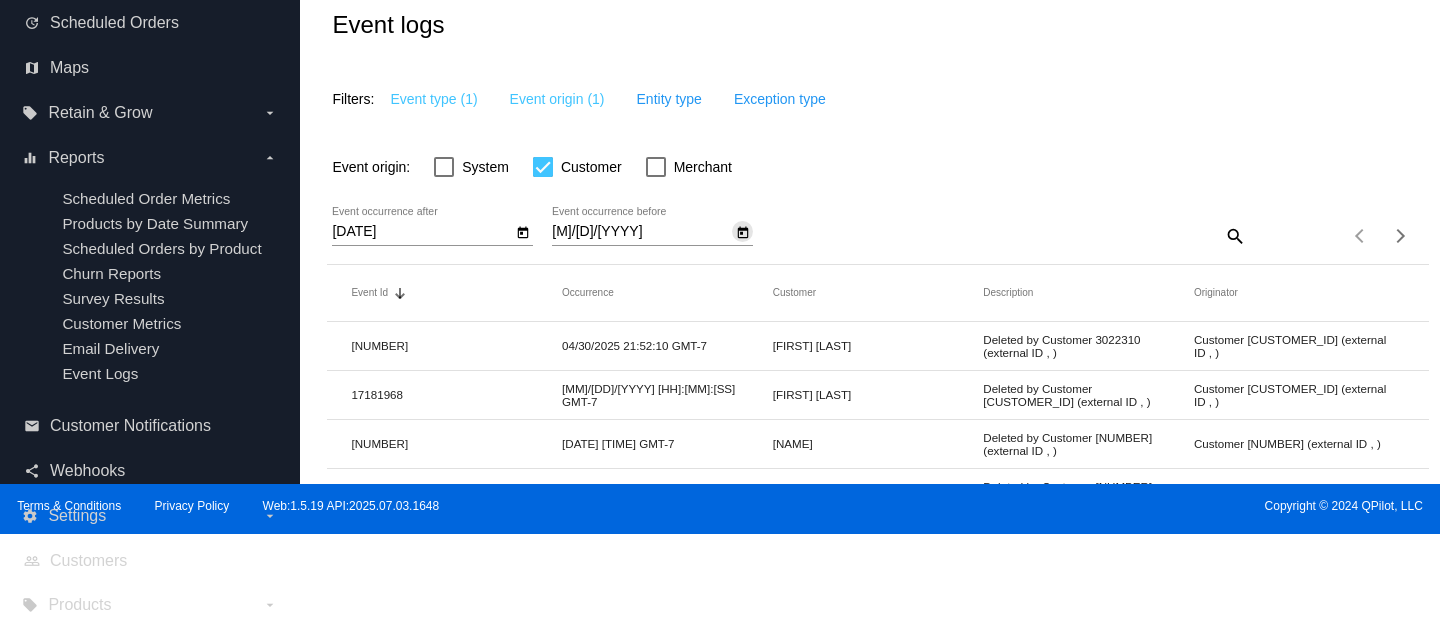 click at bounding box center (743, 233) 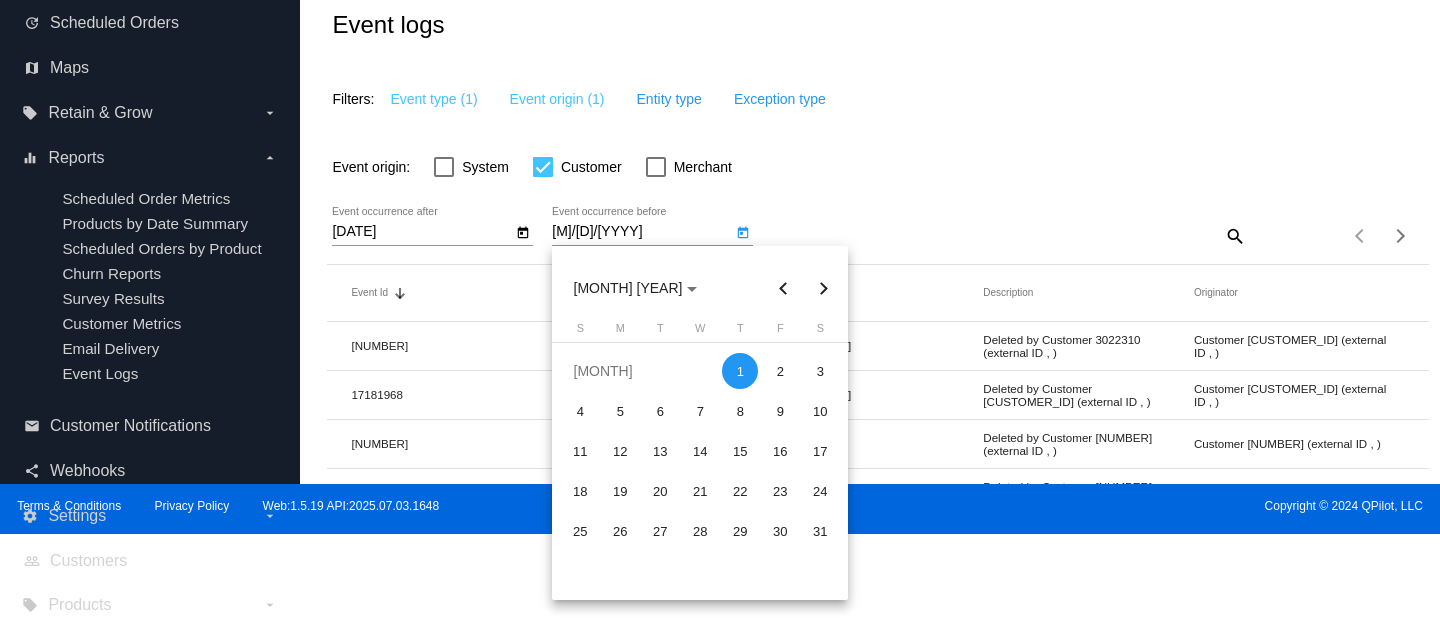 click at bounding box center (783, 288) 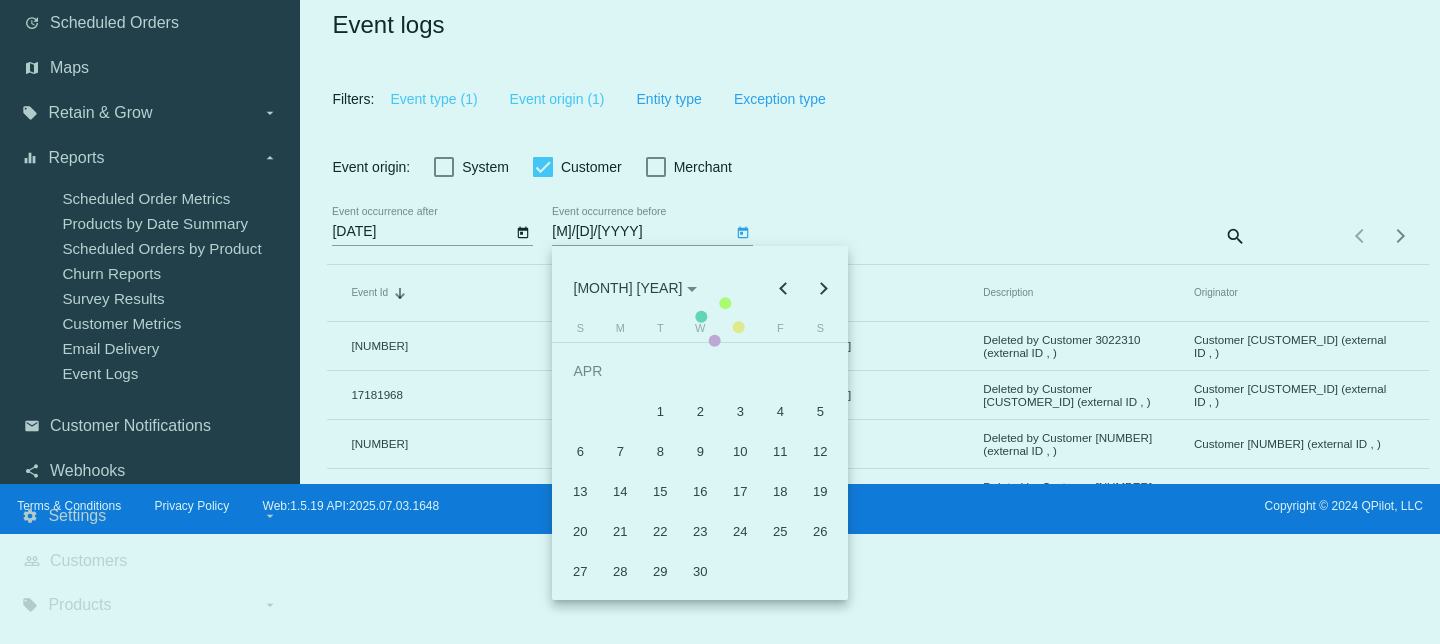 click on "Event origin (2)
[FIRST] [LAST]
Deleted by Customer [CUSTOMER_ID] (external ID , )  Customer [CUSTOMER_ID] (external ID , )  [NUMBER]  [MM]/[DD]/[YYYY] [HH]:[MM]:[SS] GMT-7
[FIRST] [LAST]
Deleted by Customer [CUSTOMER_ID] (external ID , )  Customer [CUSTOMER_ID] (external ID , )  [NUMBER]  [MM]/[DD]/[YYYY] [HH]:[MM]:[SS] GMT-7
[FIRST] [LAST]
Deleted by Customer [CUSTOMER_ID] (external ID , )  Customer [CUSTOMER_ID] (external ID , )  [NUMBER]  [MM]/[DD]/[YYYY] [HH]:[MM]:[SS] GMT-7
[FIRST] [LAST]
Deleted by Customer [CUSTOMER_ID] (external ID , )  Customer [CUSTOMER_ID] (external ID , )  [NUMBER]  [MM]/[DD]/[YYYY] [HH]:[MM]:[SS] GMT-7
[FIRST] [LAST]
Deleted by Customer [CUSTOMER_ID] (external ID , )  Customer [CUSTOMER_ID] (external ID , )  [NUMBER]  [MM]/[DD]/[YYYY] [HH]:[MM]:[SS] GMT-7
[FIRST] [LAST]
Deleted by Customer [CUSTOMER_ID] (external ID , )  Customer [CUSTOMER_ID] (external ID , )  [NUMBER]  [MM]/[DD]/[YYYY] [HH]:[MM]:[SS] GMT-7
[FIRST] [LAST]
Deleted by Customer [CUSTOMER_ID] (external ID , )  Customer [CUSTOMER_ID] (external ID , )  [NUMBER]  [NUMBER]  [NUMBER]" at bounding box center [877, 783] 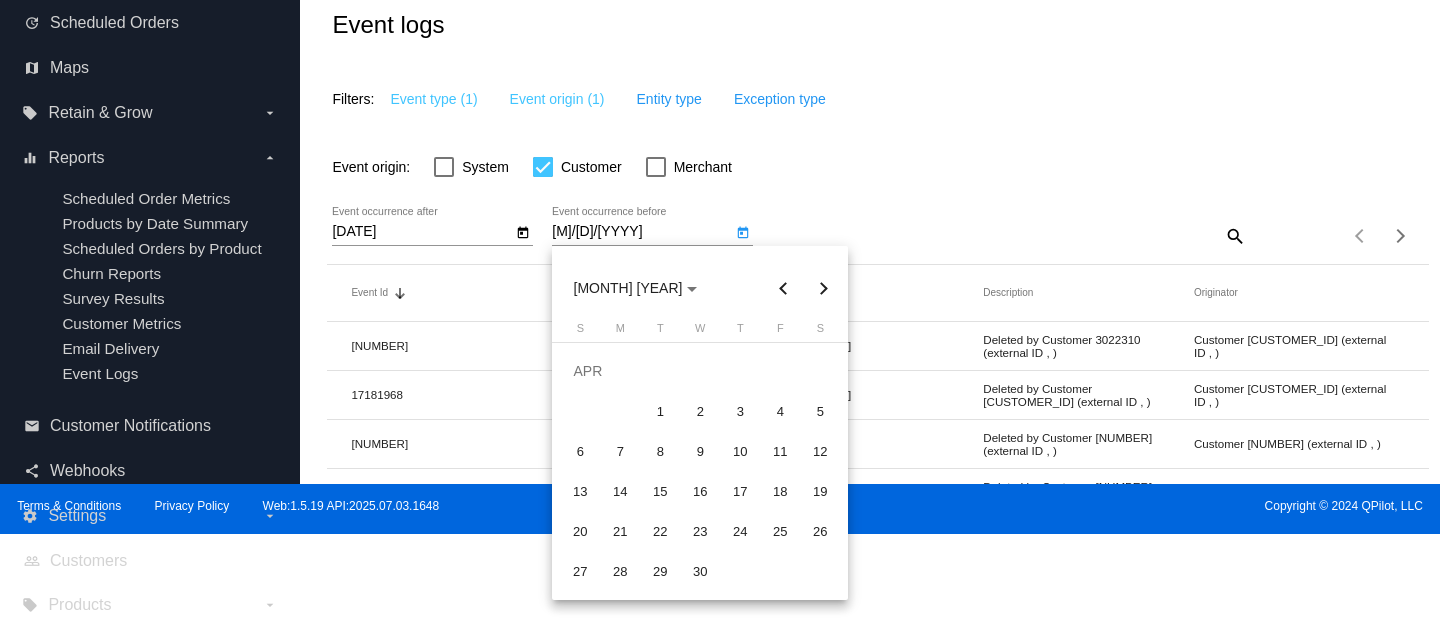 click on "1" at bounding box center [660, 411] 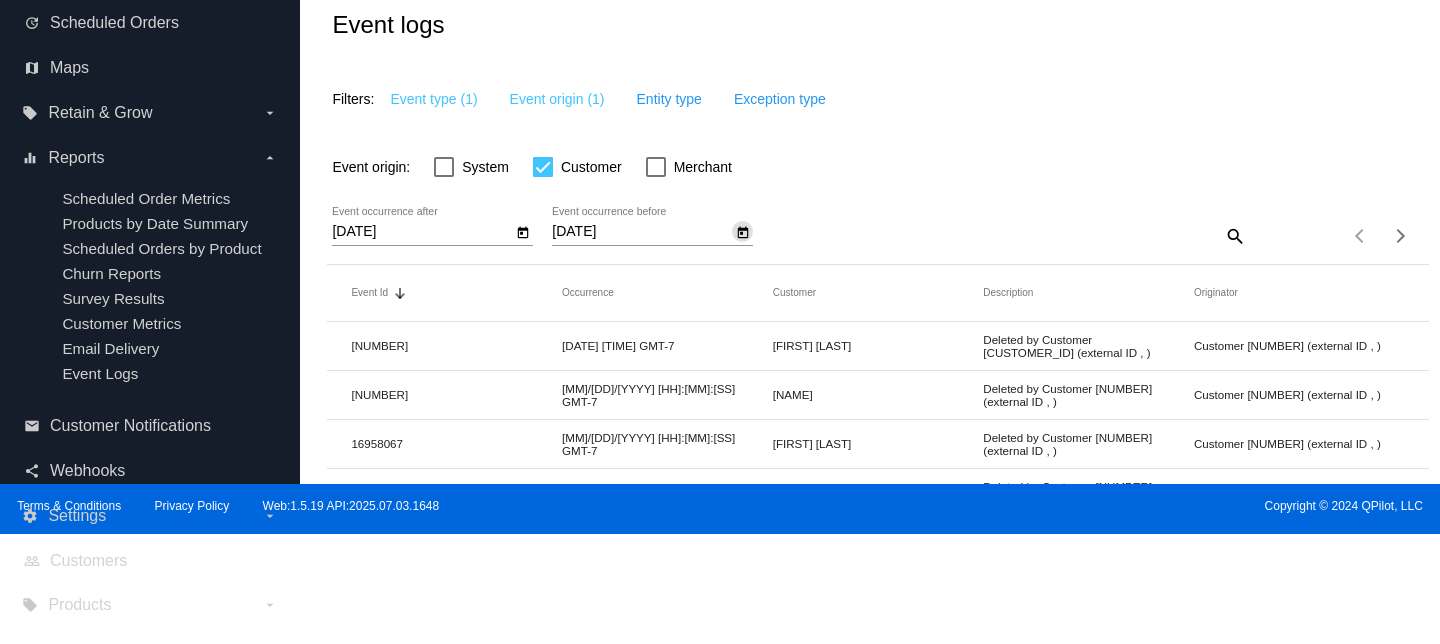 scroll, scrollTop: 878, scrollLeft: 0, axis: vertical 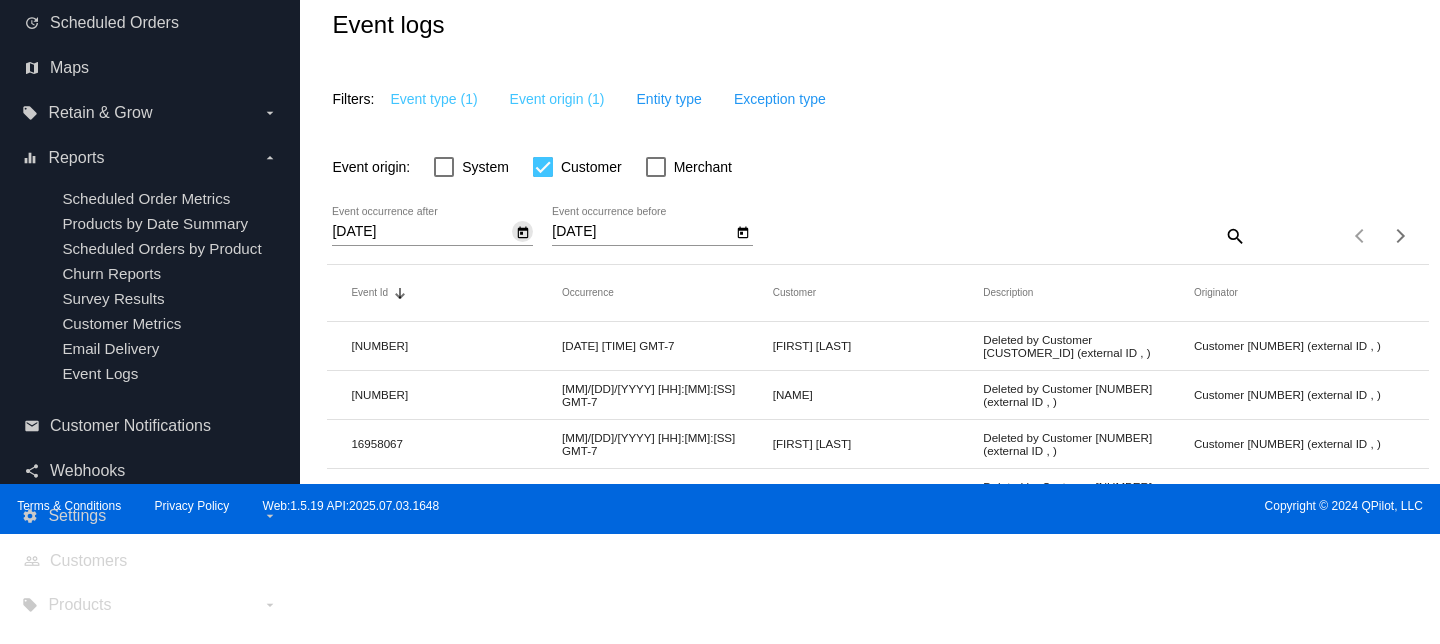 click at bounding box center (523, 232) 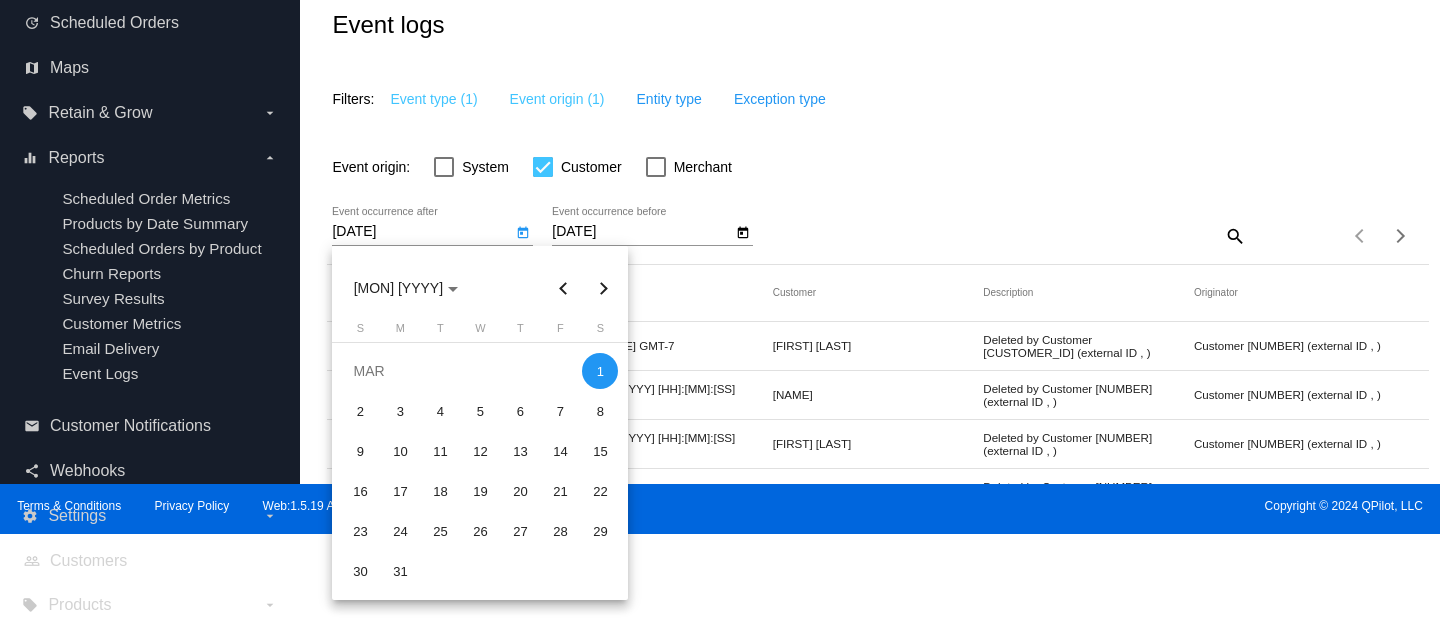 click at bounding box center (563, 288) 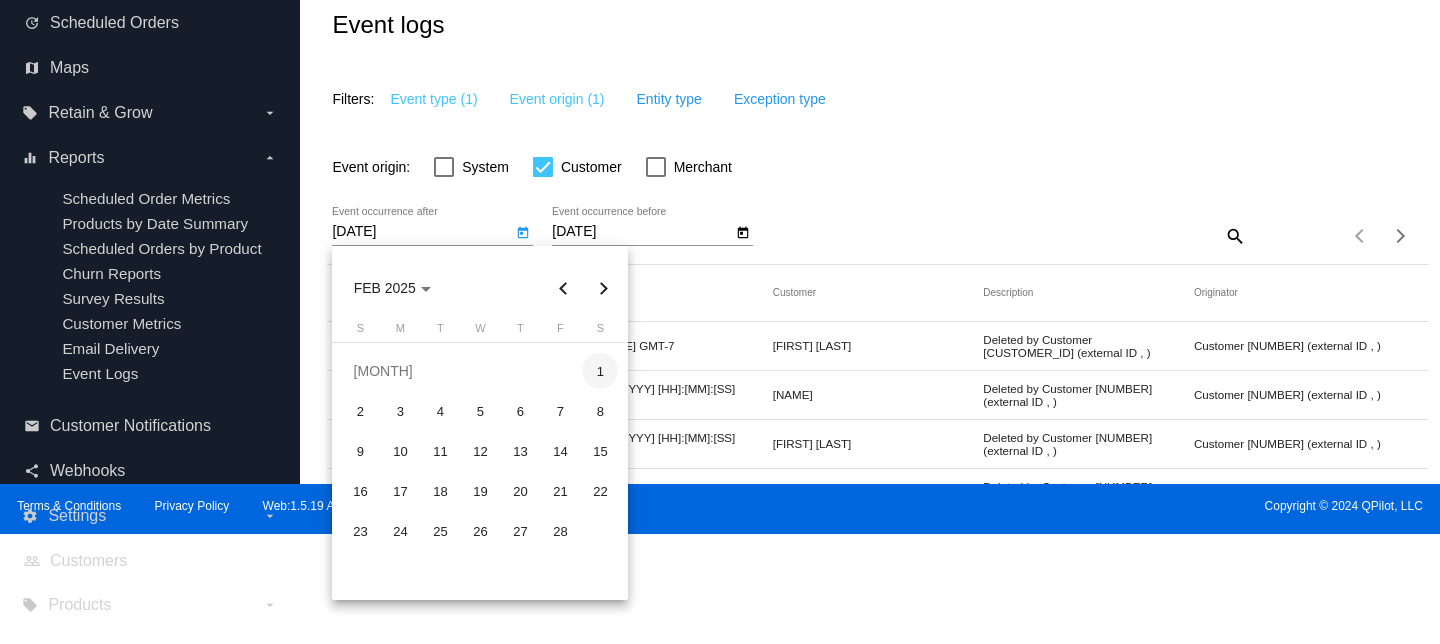 click on "1" at bounding box center [600, 371] 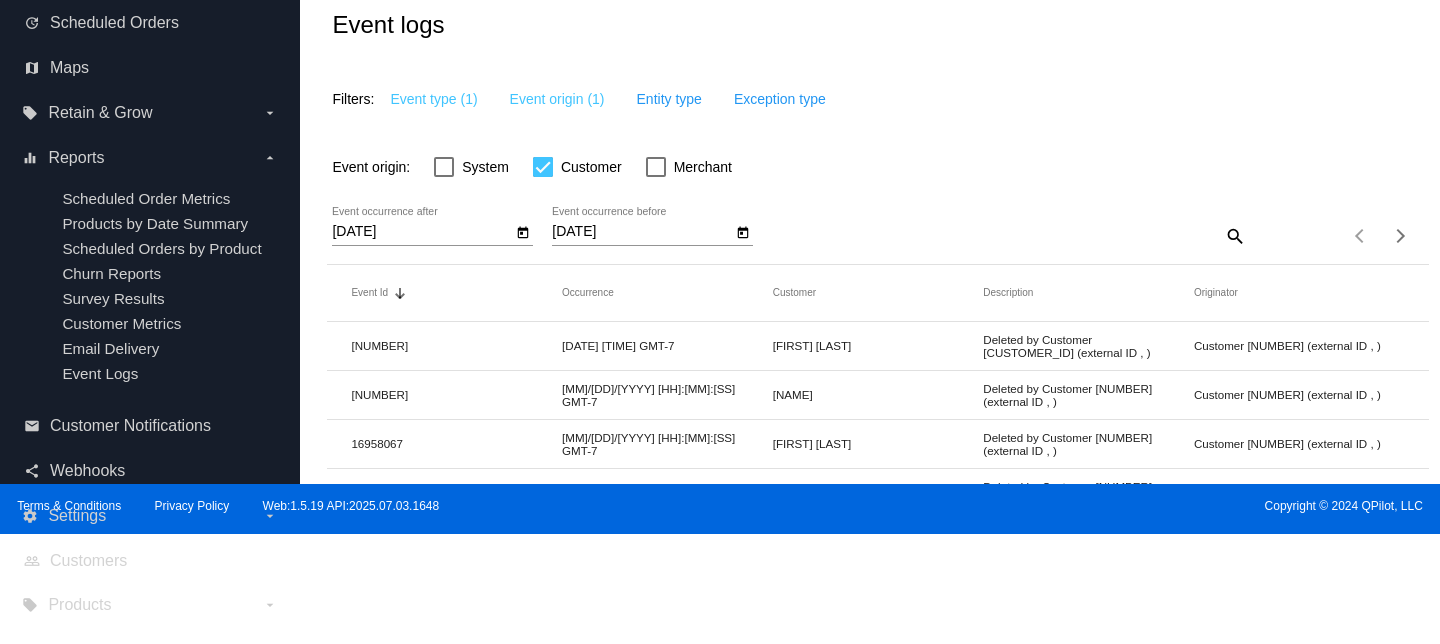 click at bounding box center [742, 231] 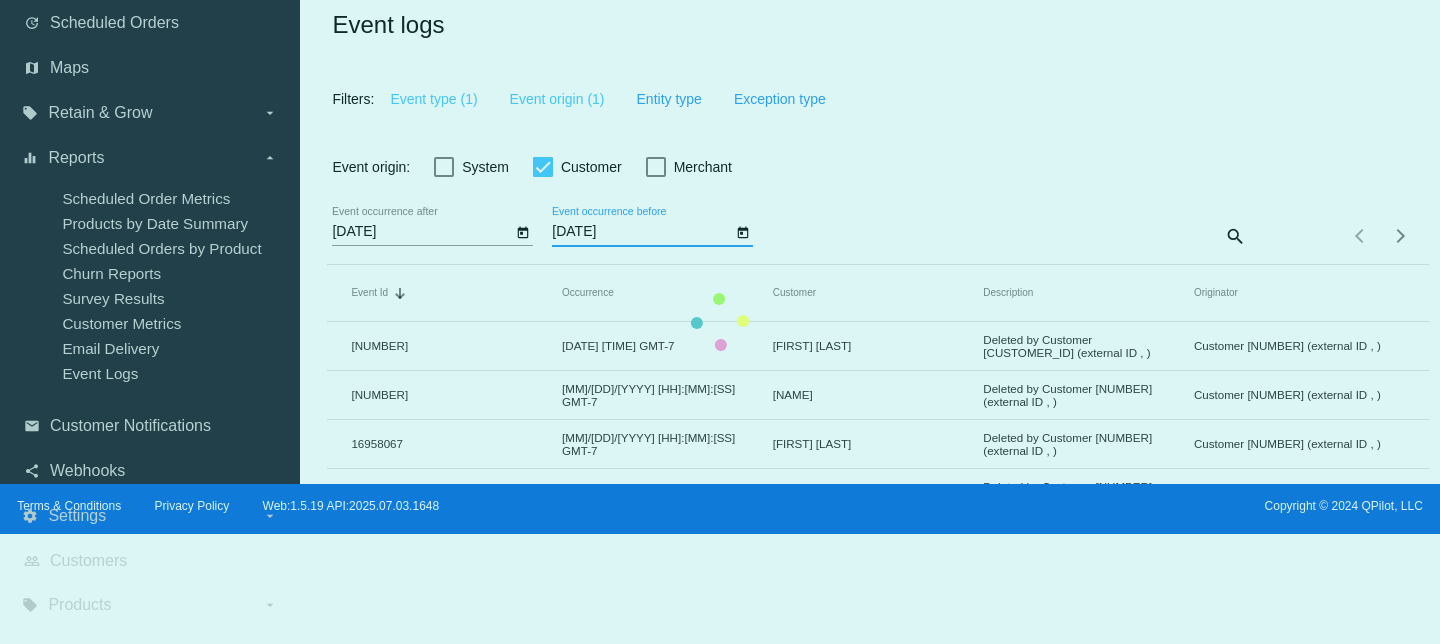 click on "Event origin (2)
[FIRST] [LAST]
Deleted by Customer [CUSTOMER_ID] (external ID , )  Customer [CUSTOMER_ID] (external ID , )  [NUMBER]  [MM]/[DD]/[YYYY] [HH]:[MM]:[SS] GMT-7
[FIRST] [LAST]
Deleted by Customer [CUSTOMER_ID] (external ID , )  Customer [CUSTOMER_ID] (external ID , )  [NUMBER]  [MM]/[DD]/[YYYY] [HH]:[MM]:[SS] GMT-7
[FIRST] [LAST]
Deleted by Customer [CUSTOMER_ID] (external ID , )  Customer [CUSTOMER_ID] (external ID , )  [NUMBER]  [MM]/[DD]/[YYYY] [HH]:[MM]:[SS] GMT-7
Deleted by Customer [CUSTOMER_ID] (external ID , )  Customer [CUSTOMER_ID] (external ID , )  [NUMBER]  [MM]/[DD]/[YYYY] [HH]:[MM]:[SS] GMT-7
[FIRST] [LAST]
Deleted by Customer [CUSTOMER_ID] (external ID , )  Customer [CUSTOMER_ID] (external ID , )  [NUMBER]  [MM]/[DD]/[YYYY] [HH]:[MM]:[SS] GMT-7" at bounding box center [877, 783] 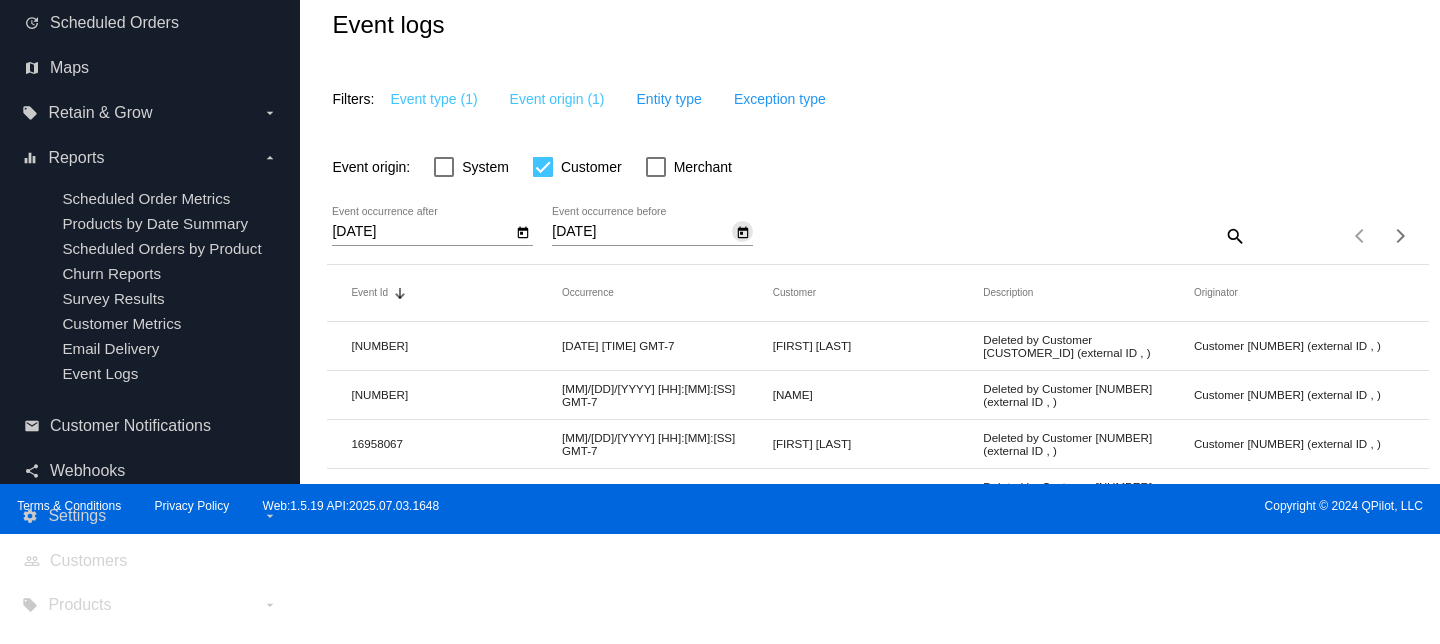 click at bounding box center (743, 233) 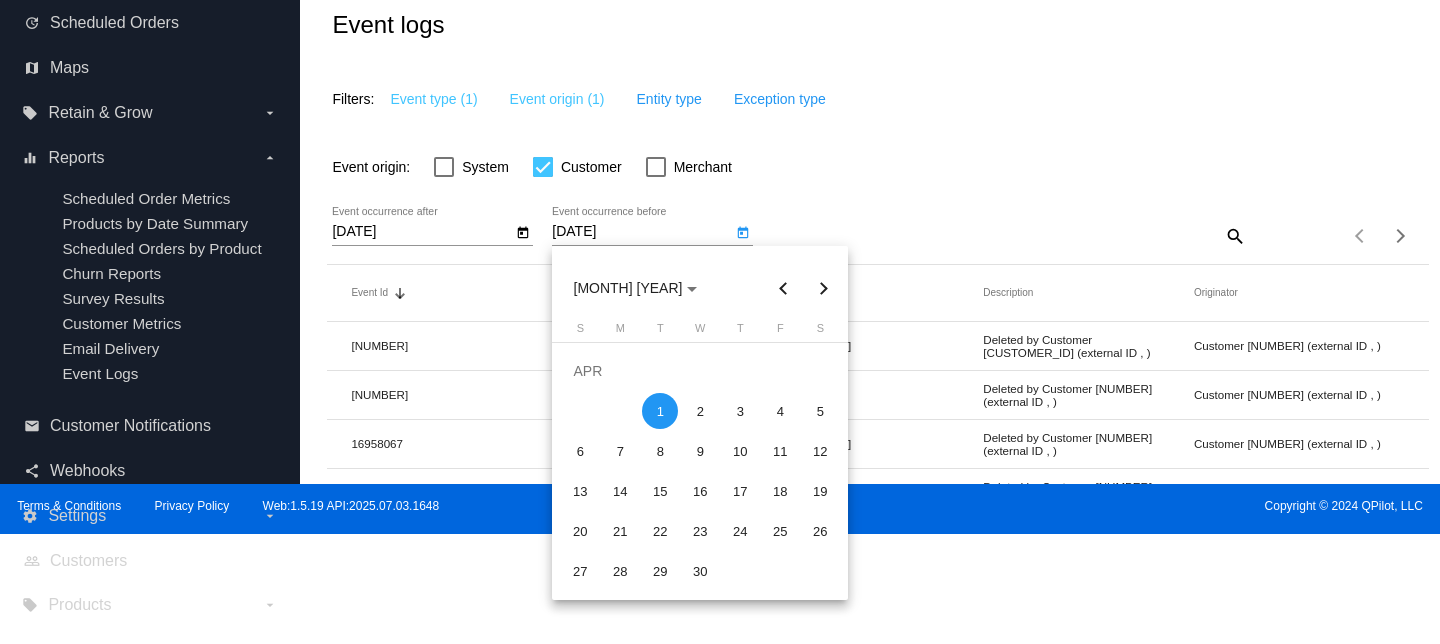 click at bounding box center [783, 288] 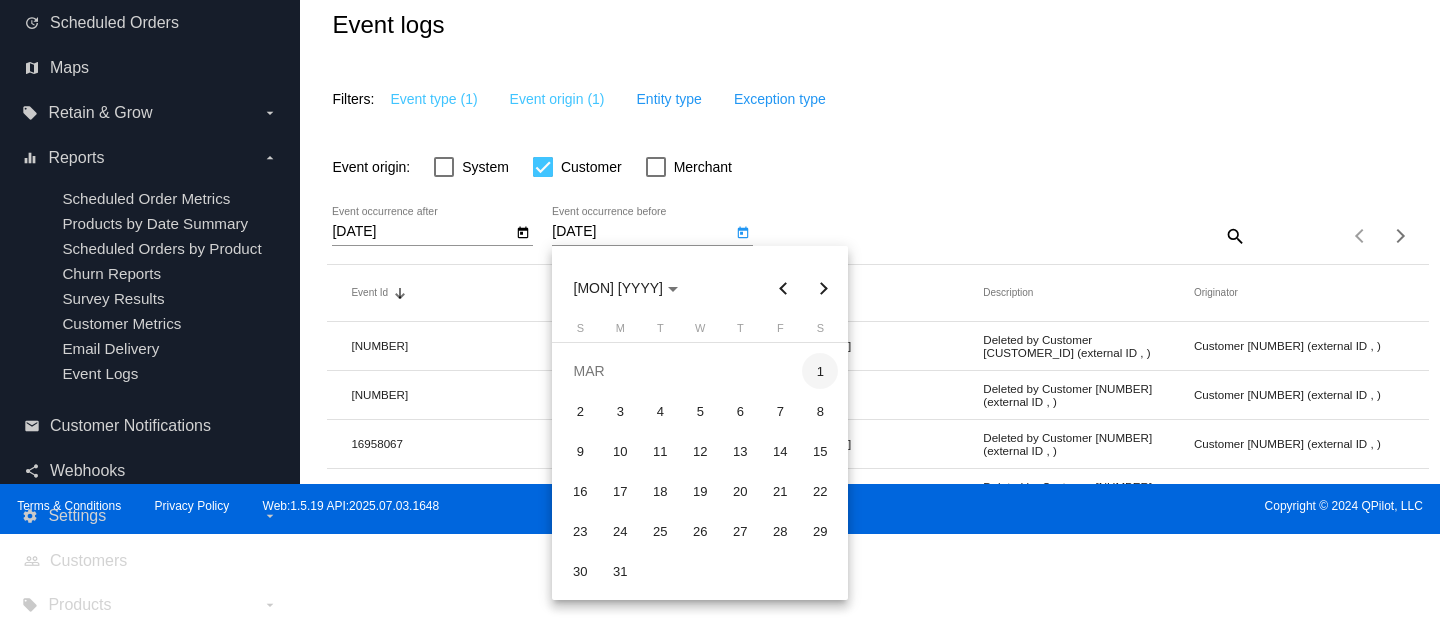 click on "1" at bounding box center [820, 371] 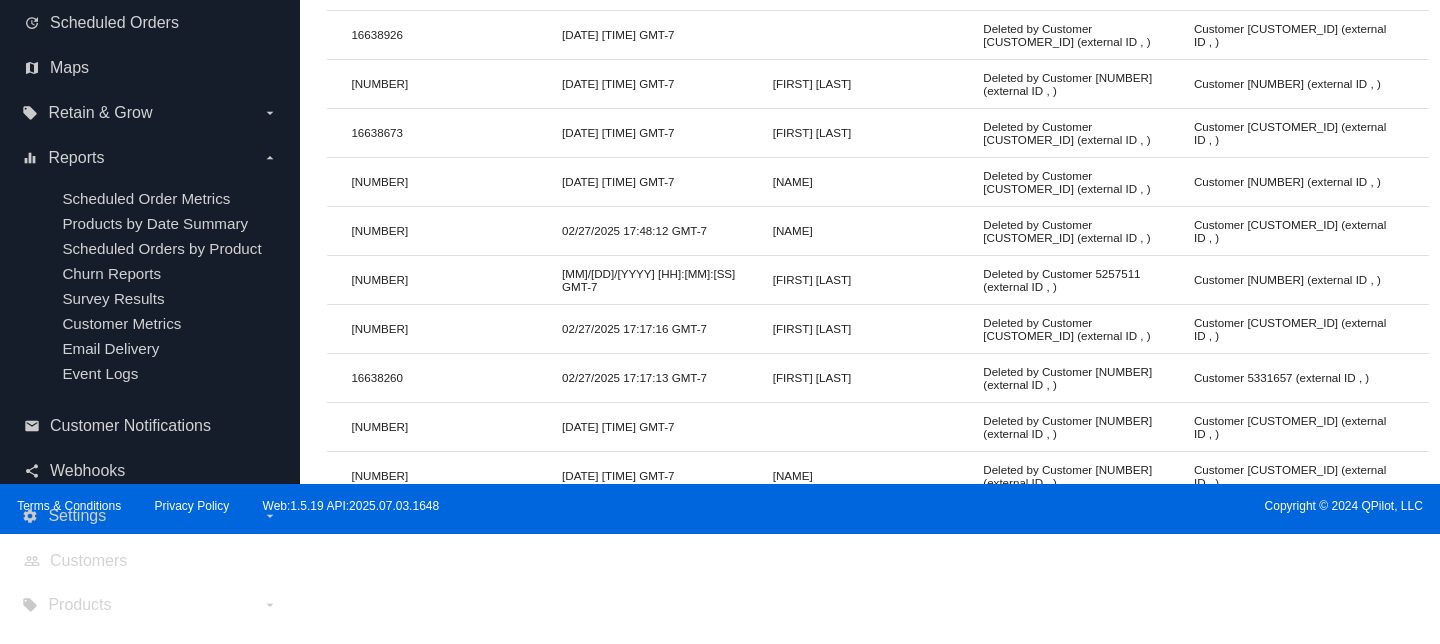 scroll, scrollTop: 878, scrollLeft: 0, axis: vertical 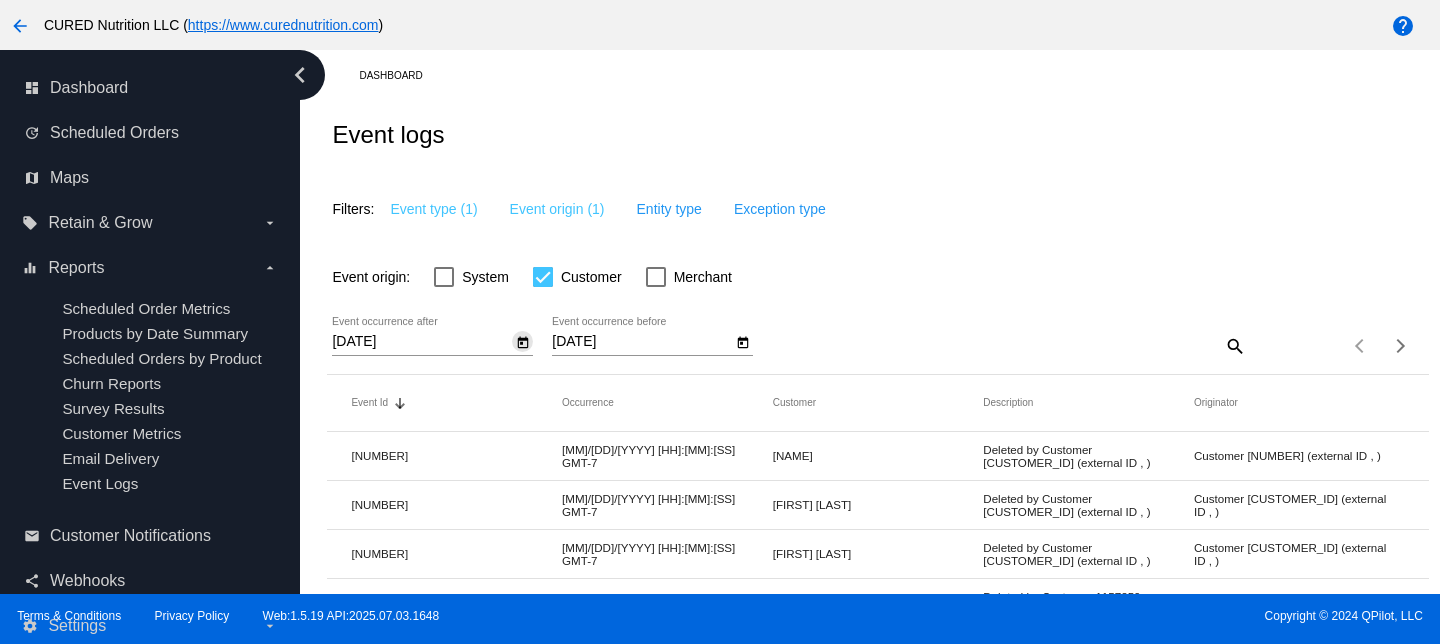 click at bounding box center [523, 343] 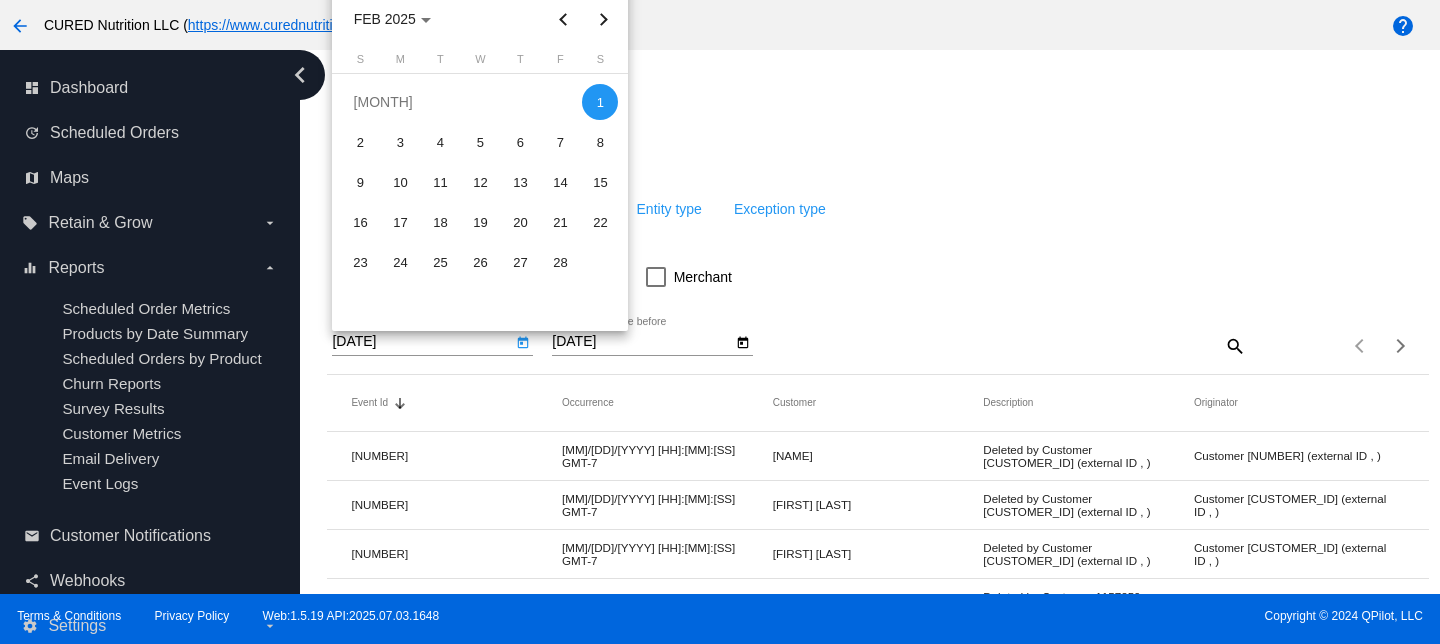 click at bounding box center (563, 19) 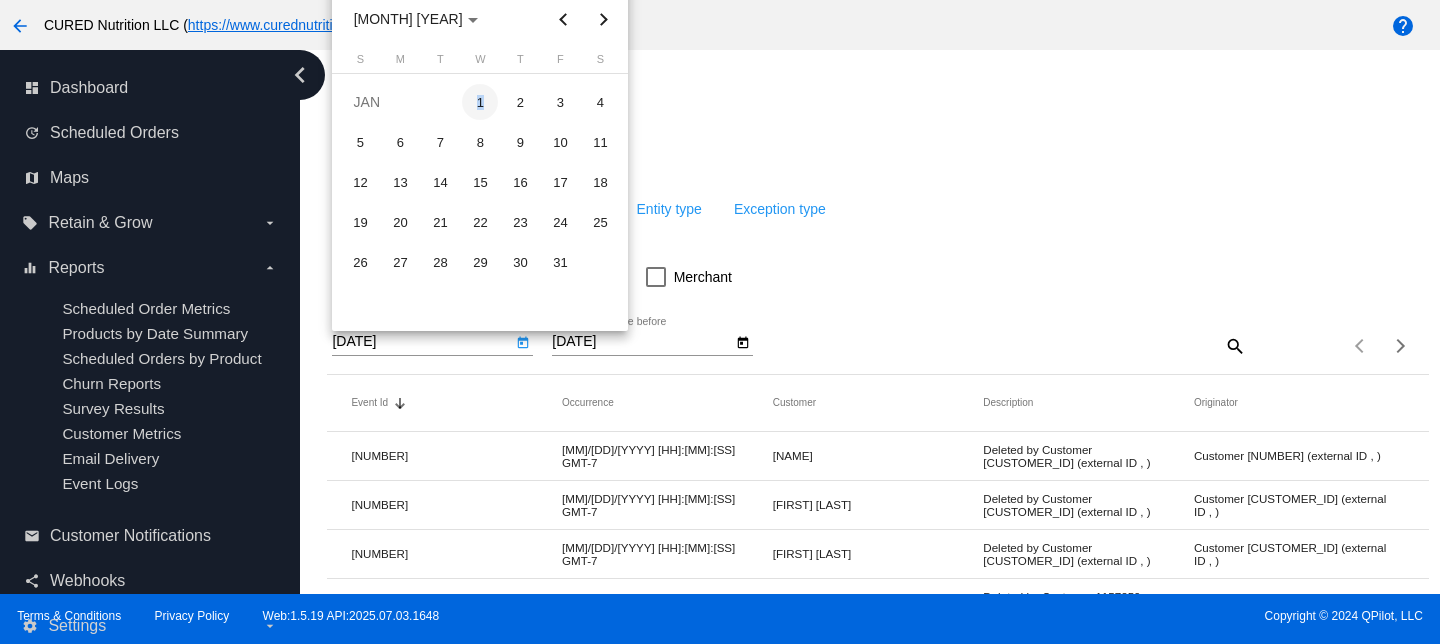 click on "1" at bounding box center (480, 102) 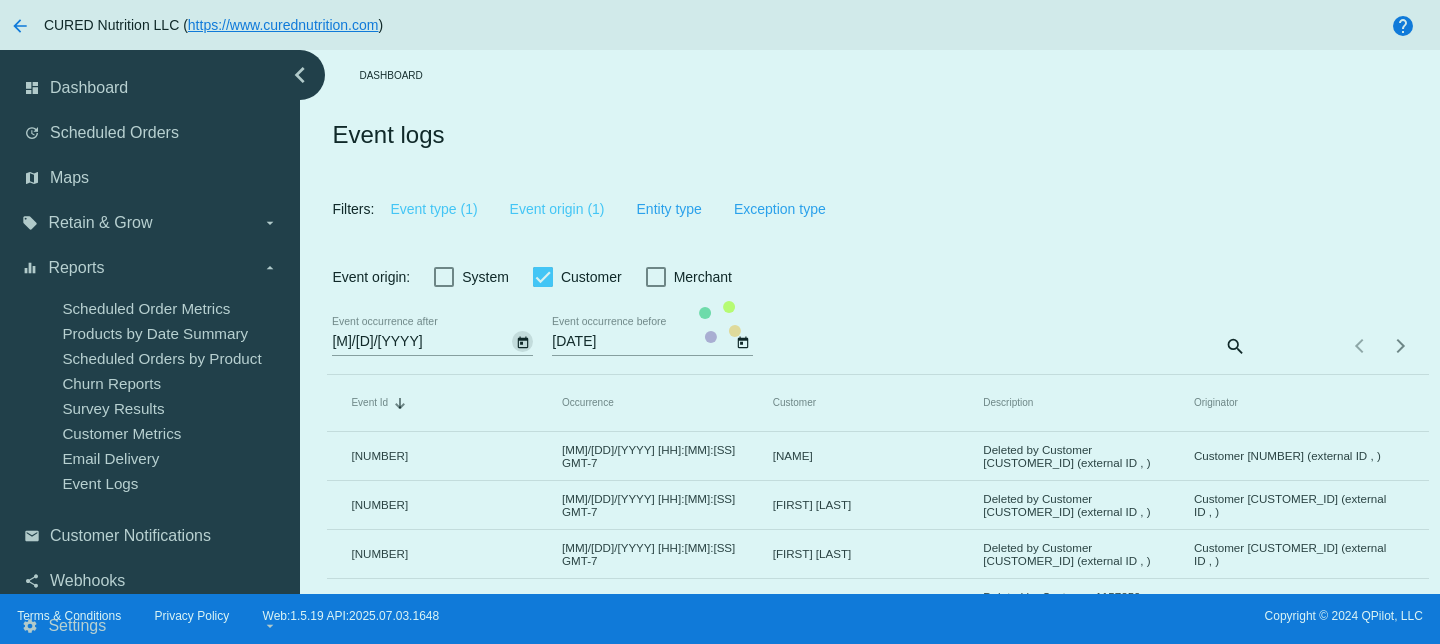 click on "Event Id   Sorted by Id descending  Occurrence   Customer   Description   Originator   16648059  02/28/2025 16:37:49 GMT-7
[NAME]
Deleted by Customer [CUSTOMER_ID] (external ID , )  Customer [CUSTOMER_ID] (external ID , )  16647940  02/28/2025 16:26:47 GMT-7
[NAME]
Deleted by Customer [CUSTOMER_ID] (external ID , )  Customer [CUSTOMER_ID] (external ID , )  16647241  02/28/2025 13:54:32 GMT-7
[NAME]
Deleted by Customer [CUSTOMER_ID] (external ID , )  Customer [CUSTOMER_ID] (external ID , )  16646867  02/28/2025 13:03:31 GMT-7
[NAME]
Deleted by Customer [CUSTOMER_ID] (external ID , )  Customer [CUSTOMER_ID] (external ID , )  16646440  02/28/2025 11:41:53 GMT-7
[NAME]
Deleted by Customer [CUSTOMER_ID] (external ID , )  Customer [CUSTOMER_ID] (external ID , )  16643503  02/28/2025 08:29:38 GMT-7
[NAME]
Deleted by Customer [CUSTOMER_ID] (external ID , )  Customer [CUSTOMER_ID] (external ID , )  16643407  02/28/2025 08:20:24 GMT-7  16642930  16641719" at bounding box center (877, 893) 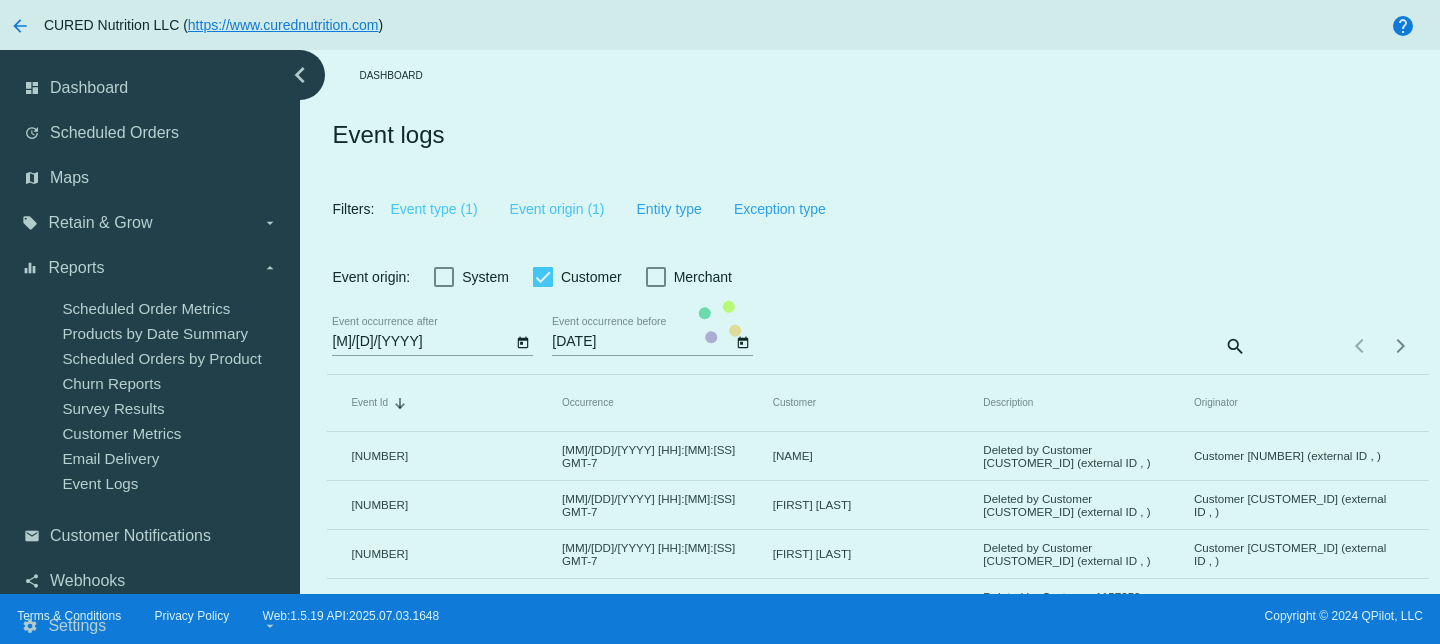 click on "Event Id   Sorted by Id descending  Occurrence   Customer   Description   Originator   16648059  02/28/2025 16:37:49 GMT-7
[NAME]
Deleted by Customer [CUSTOMER_ID] (external ID , )  Customer [CUSTOMER_ID] (external ID , )  16647940  02/28/2025 16:26:47 GMT-7
[NAME]
Deleted by Customer [CUSTOMER_ID] (external ID , )  Customer [CUSTOMER_ID] (external ID , )  16647241  02/28/2025 13:54:32 GMT-7
[NAME]
Deleted by Customer [CUSTOMER_ID] (external ID , )  Customer [CUSTOMER_ID] (external ID , )  16646867  02/28/2025 13:03:31 GMT-7
[NAME]
Deleted by Customer [CUSTOMER_ID] (external ID , )  Customer [CUSTOMER_ID] (external ID , )  16646440  02/28/2025 11:41:53 GMT-7
[NAME]
Deleted by Customer [CUSTOMER_ID] (external ID , )  Customer [CUSTOMER_ID] (external ID , )  16643503  02/28/2025 08:29:38 GMT-7
[NAME]
Deleted by Customer [CUSTOMER_ID] (external ID , )  Customer [CUSTOMER_ID] (external ID , )  16643407  02/28/2025 08:20:24 GMT-7  16642930  16641719" at bounding box center [877, 893] 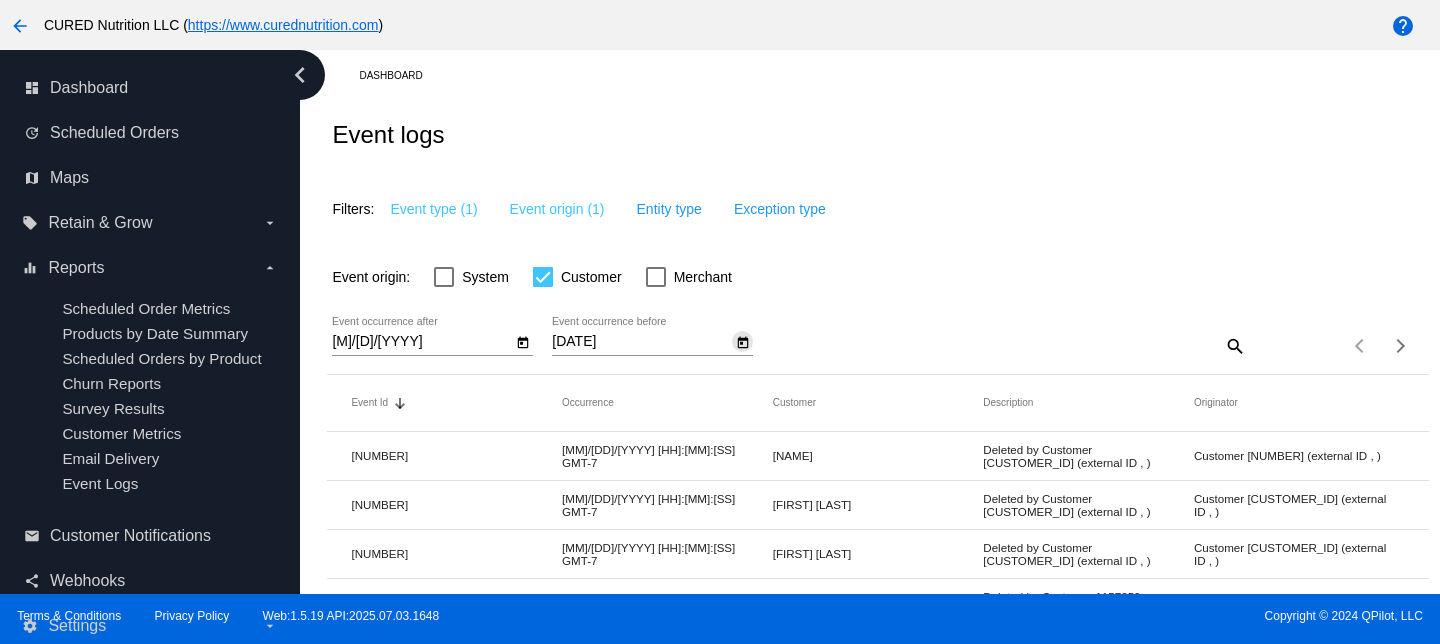 click at bounding box center (743, 342) 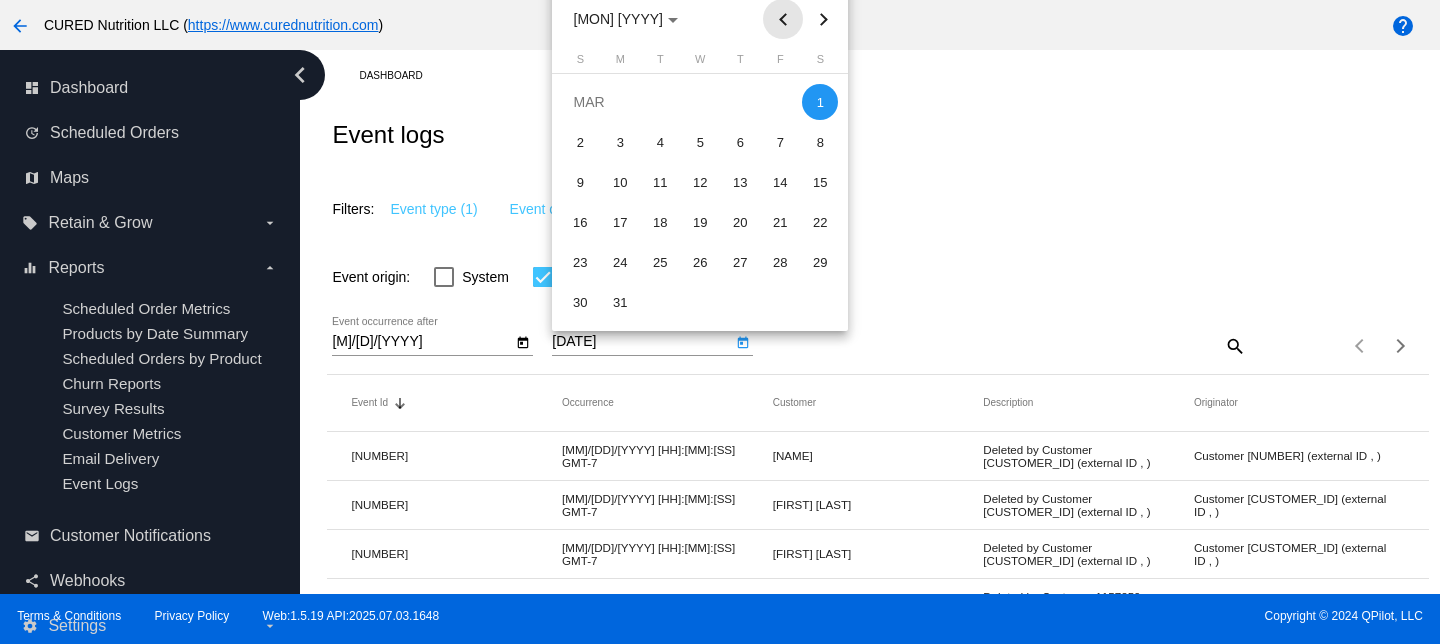 click at bounding box center [783, 19] 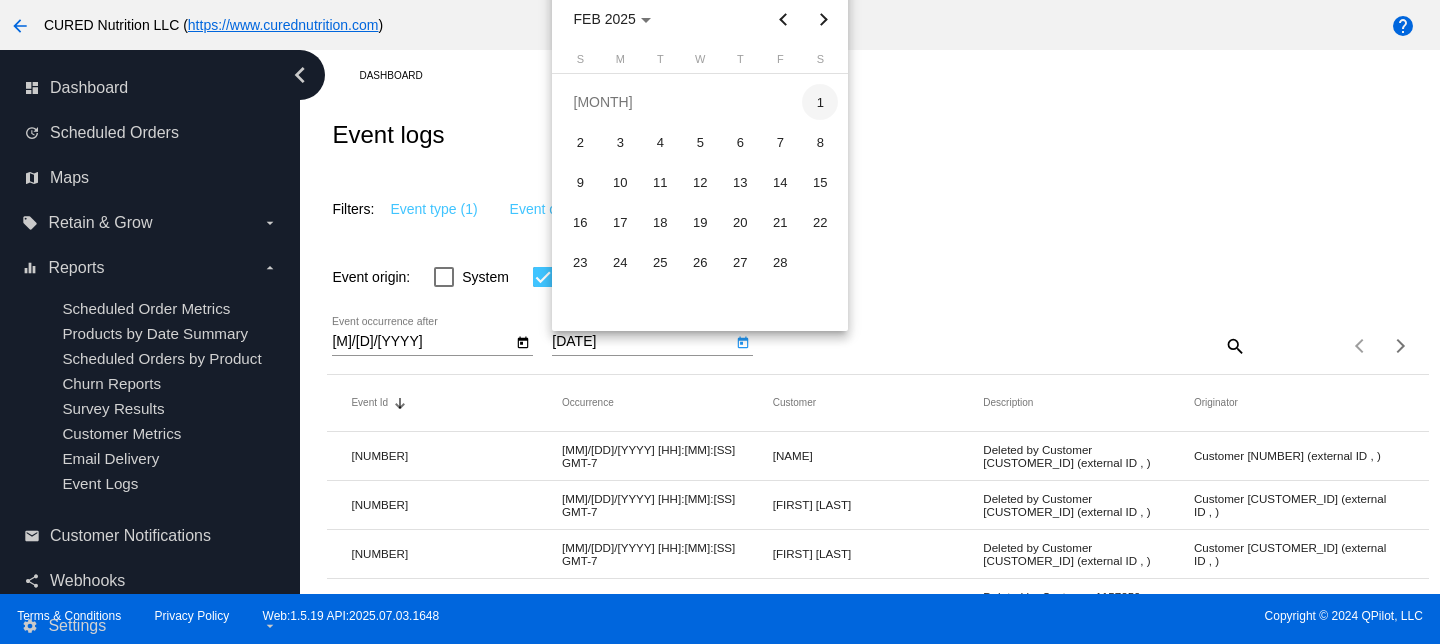 click on "1" at bounding box center [820, 102] 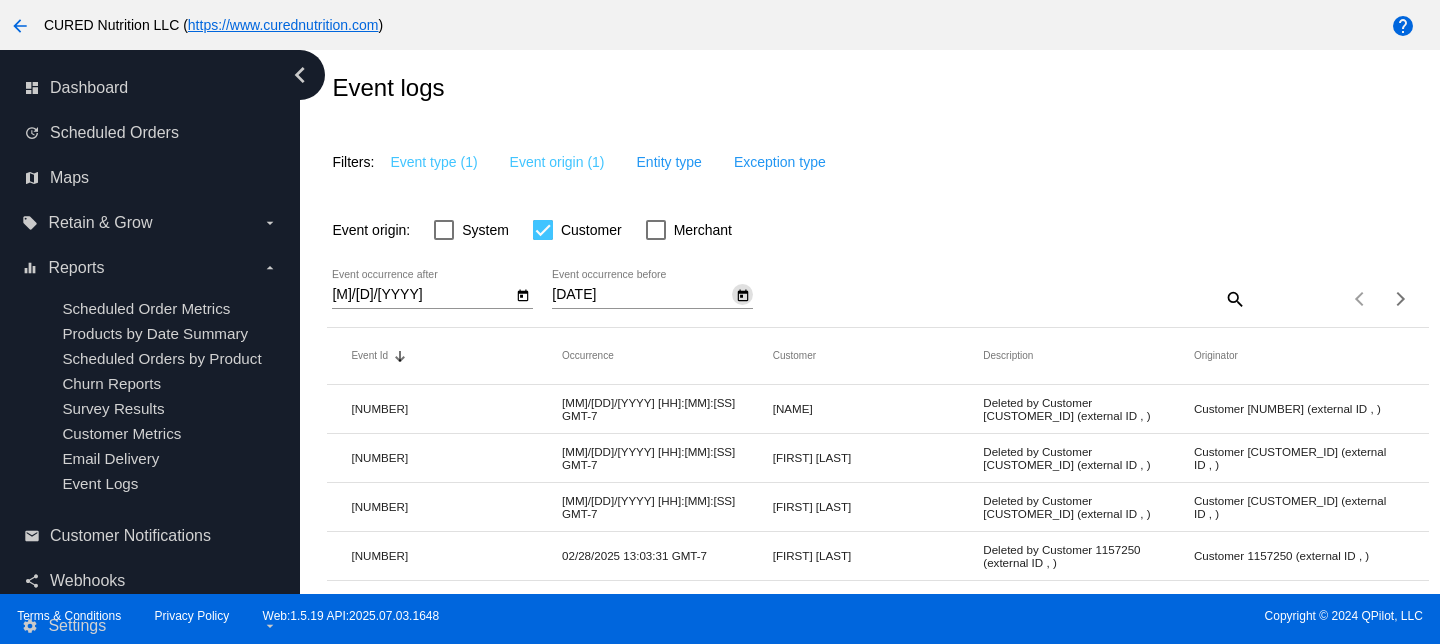 scroll, scrollTop: 238, scrollLeft: 0, axis: vertical 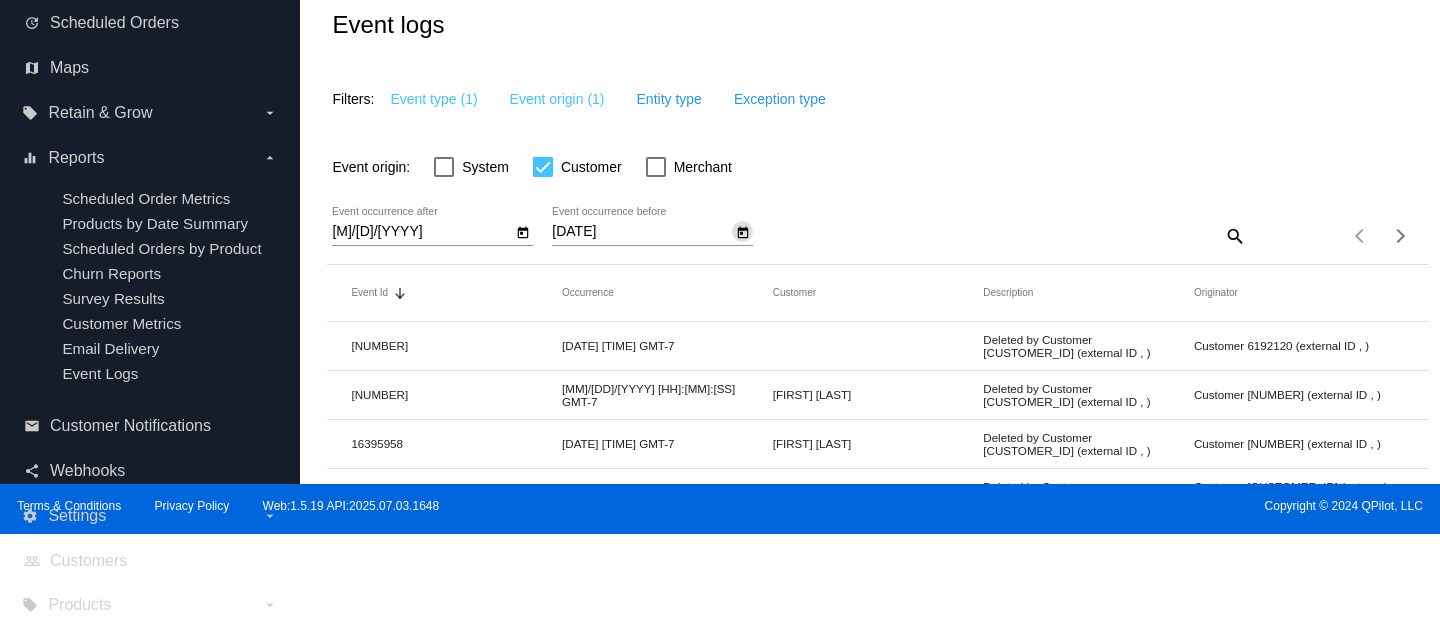 click at bounding box center [523, 233] 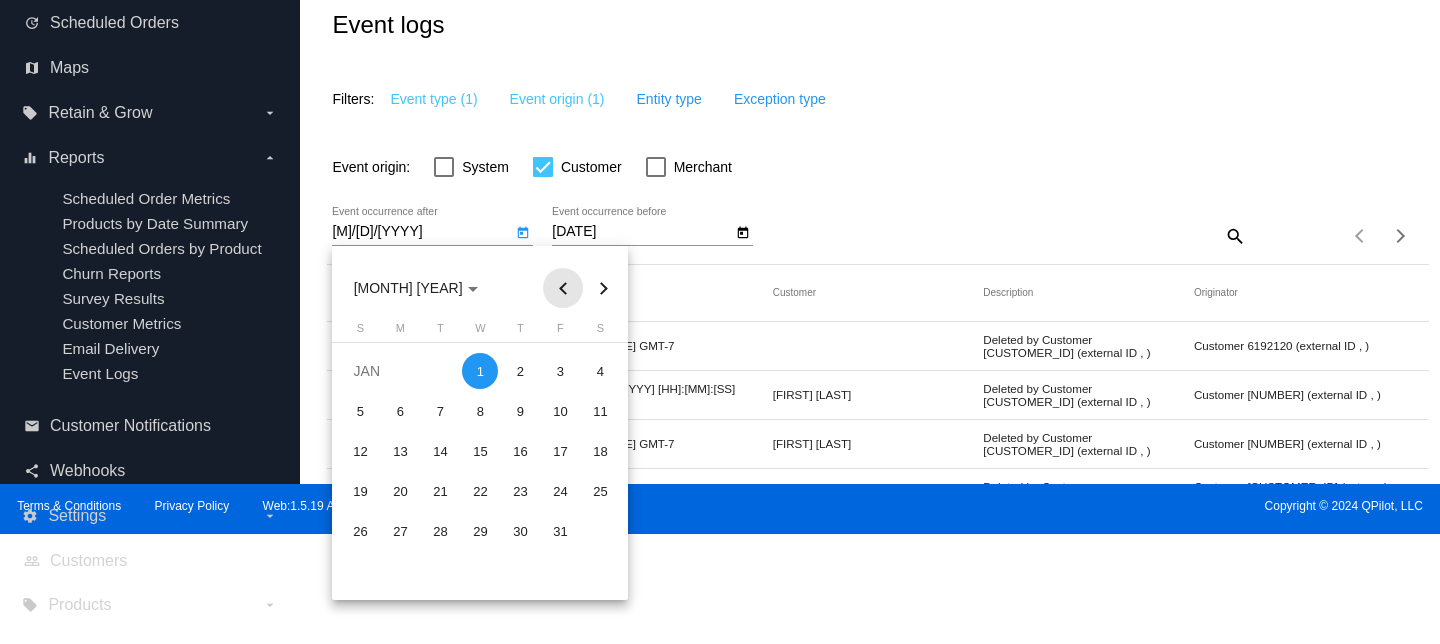 click at bounding box center (563, 288) 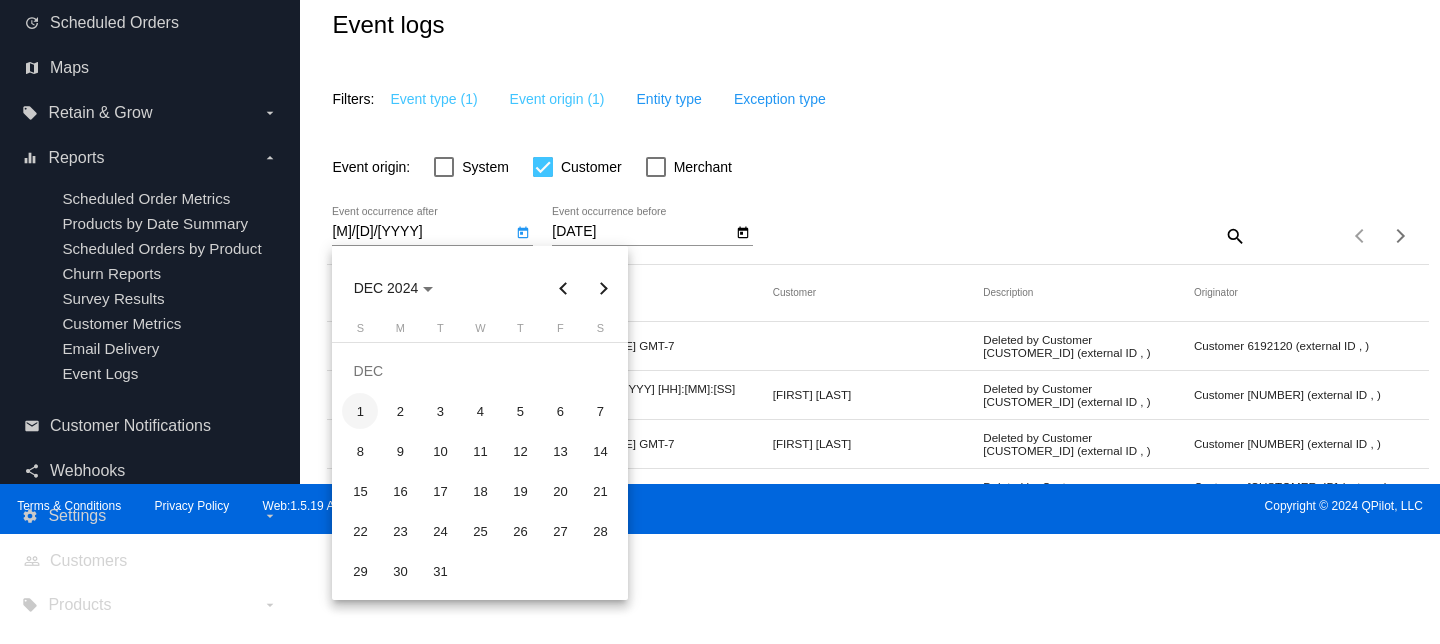 click on "1" at bounding box center [360, 411] 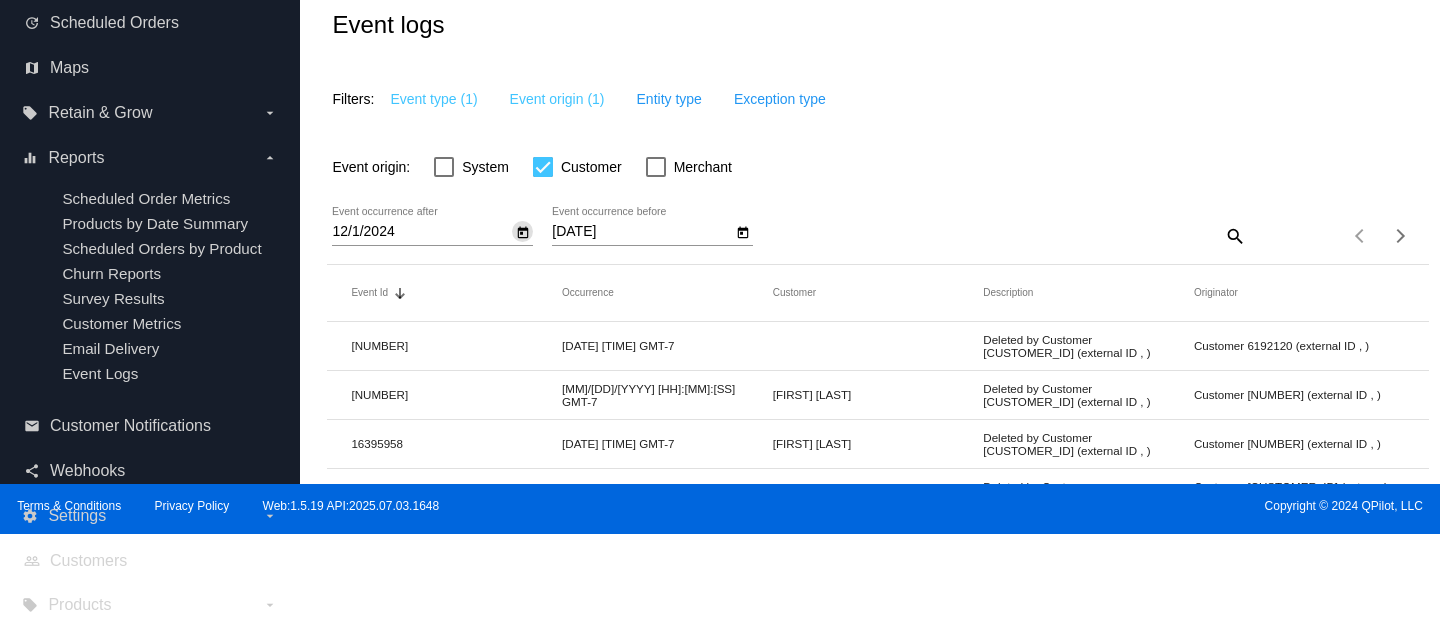 click at bounding box center [743, 233] 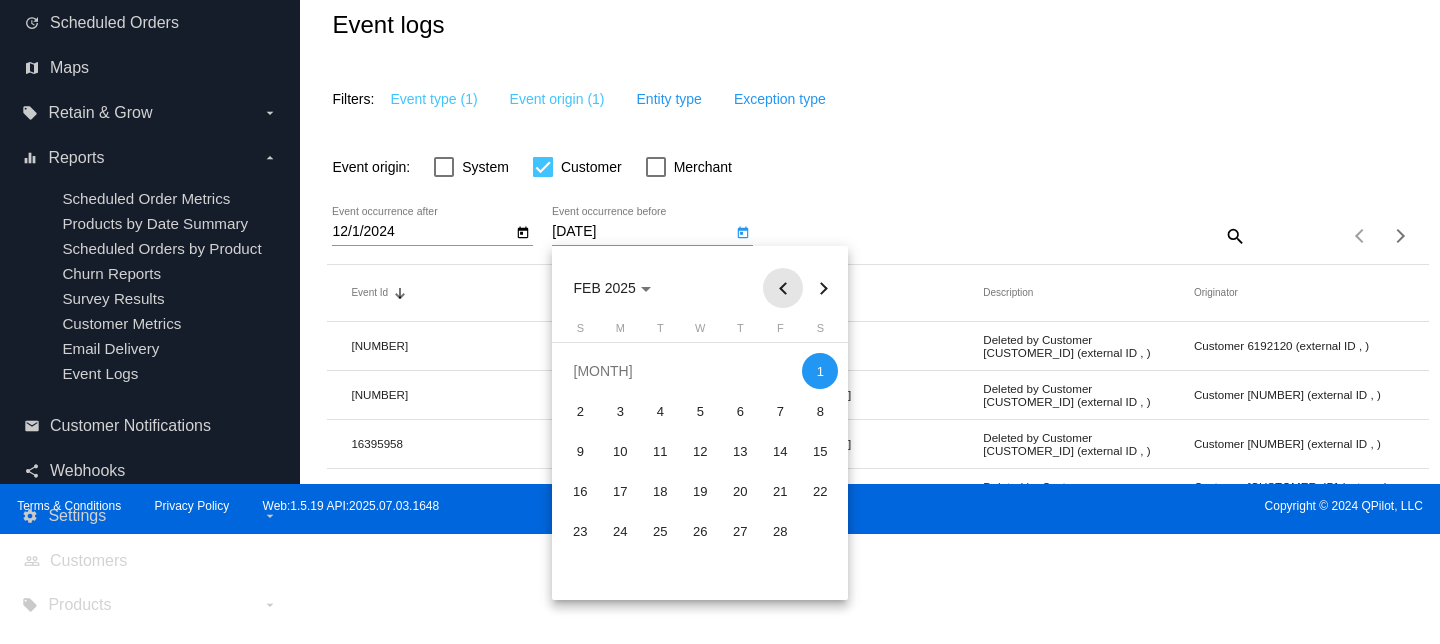 click at bounding box center (783, 288) 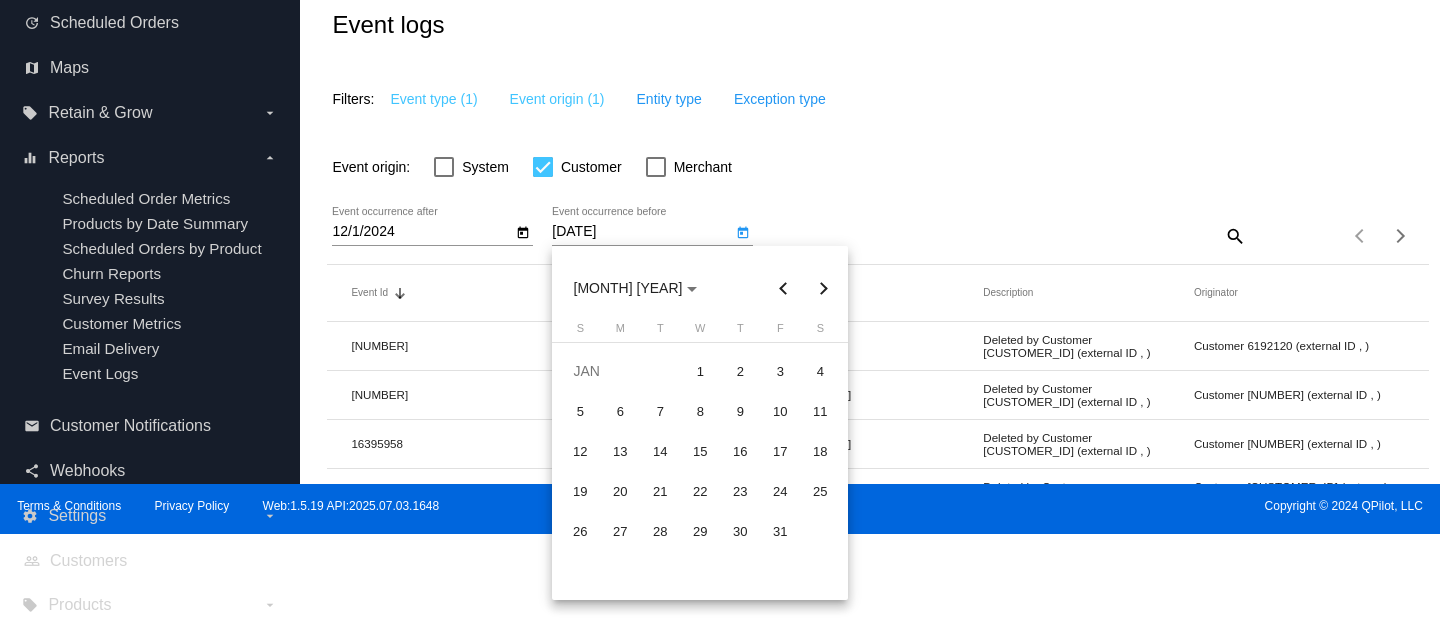 click on "Event Id   Sorted by Id descending  Occurrence   Customer   Description   Originator   [NUMBER]  [DATE] [TIME] GMT-7
Deleted by Customer [CUSTOMER_ID] (external ID , )  Customer [CUSTOMER_ID] (external ID , )  [NUMBER]  [DATE] [TIME] GMT-7
[FIRST] [LAST]
Deleted by Customer [CUSTOMER_ID] (external ID , )  Customer [CUSTOMER_ID] (external ID , )  [NUMBER]  [DATE] [TIME] GMT-7
[FIRST] [LAST]
Deleted by Customer [CUSTOMER_ID] (external ID , )  Customer [CUSTOMER_ID] (external ID , )  [NUMBER]  [DATE] [TIME] GMT-7
[FIRST] [LAST]
Deleted by Customer [CUSTOMER_ID] (external ID , )  Customer [CUSTOMER_ID] (external ID , )  [NUMBER]  [DATE] [TIME] GMT-7
[FIRST] [LAST]
Deleted by Customer [CUSTOMER_ID] (external ID , )  Customer [CUSTOMER_ID] (external ID , )  [NUMBER]  [DATE] [TIME] GMT-7
[NUMBER]  [NUMBER]" at bounding box center [877, 783] 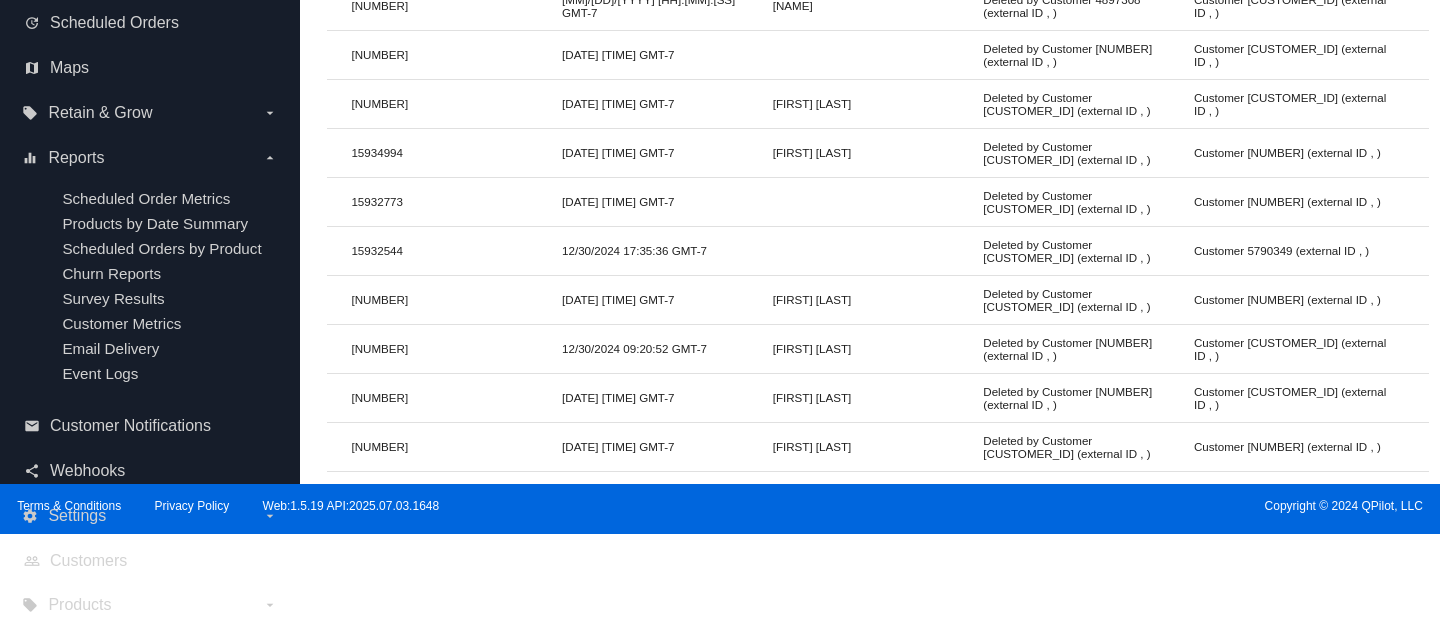 scroll, scrollTop: 0, scrollLeft: 0, axis: both 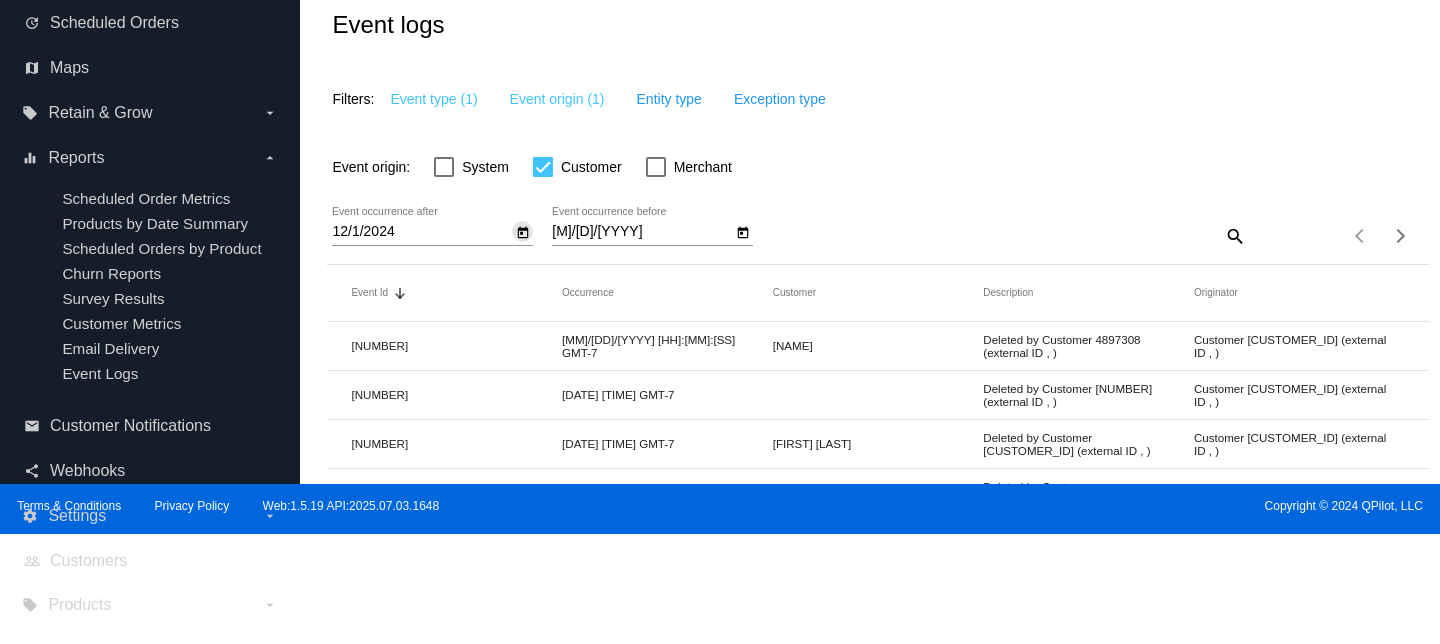 click at bounding box center [523, 233] 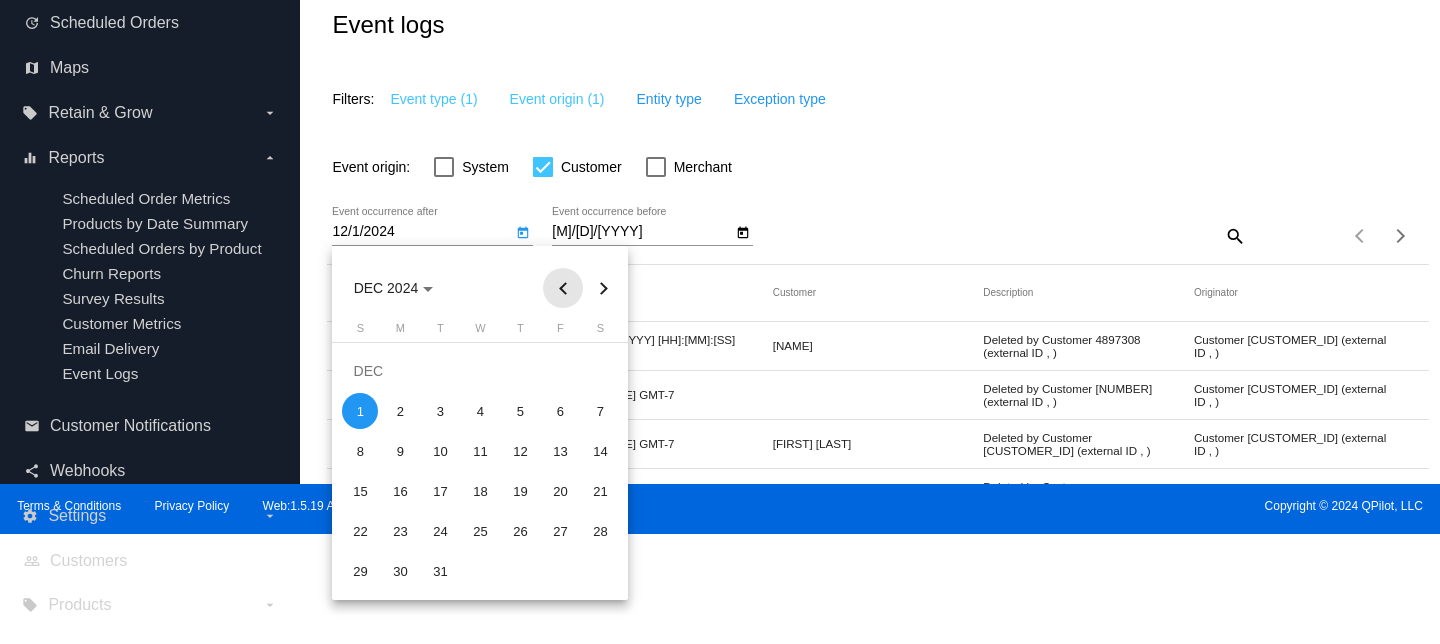 click at bounding box center [563, 288] 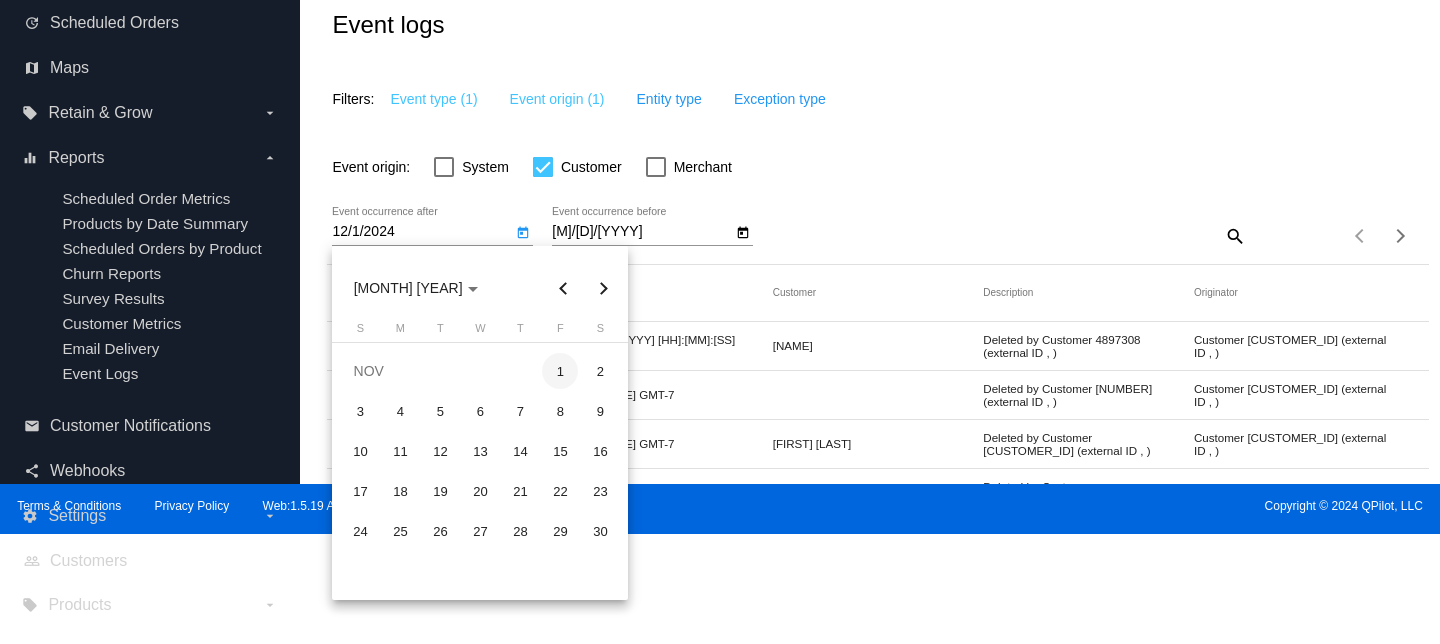 click on "1" at bounding box center [560, 371] 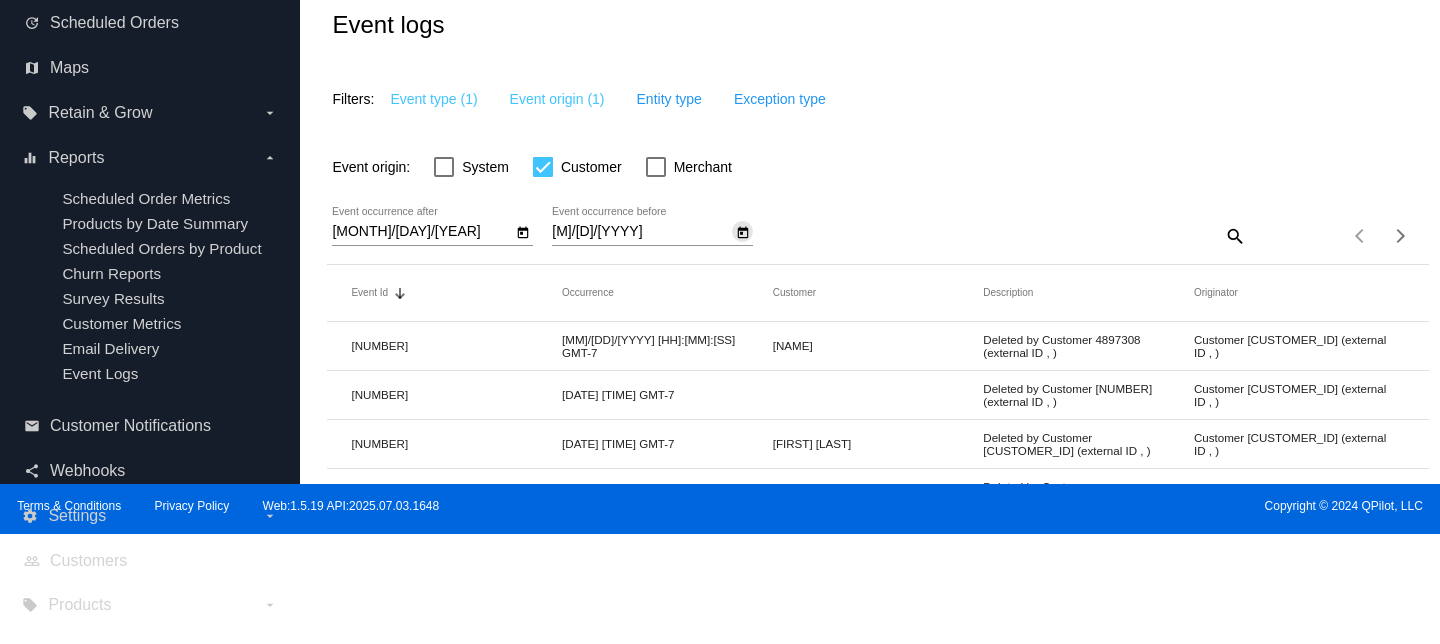 click at bounding box center (743, 233) 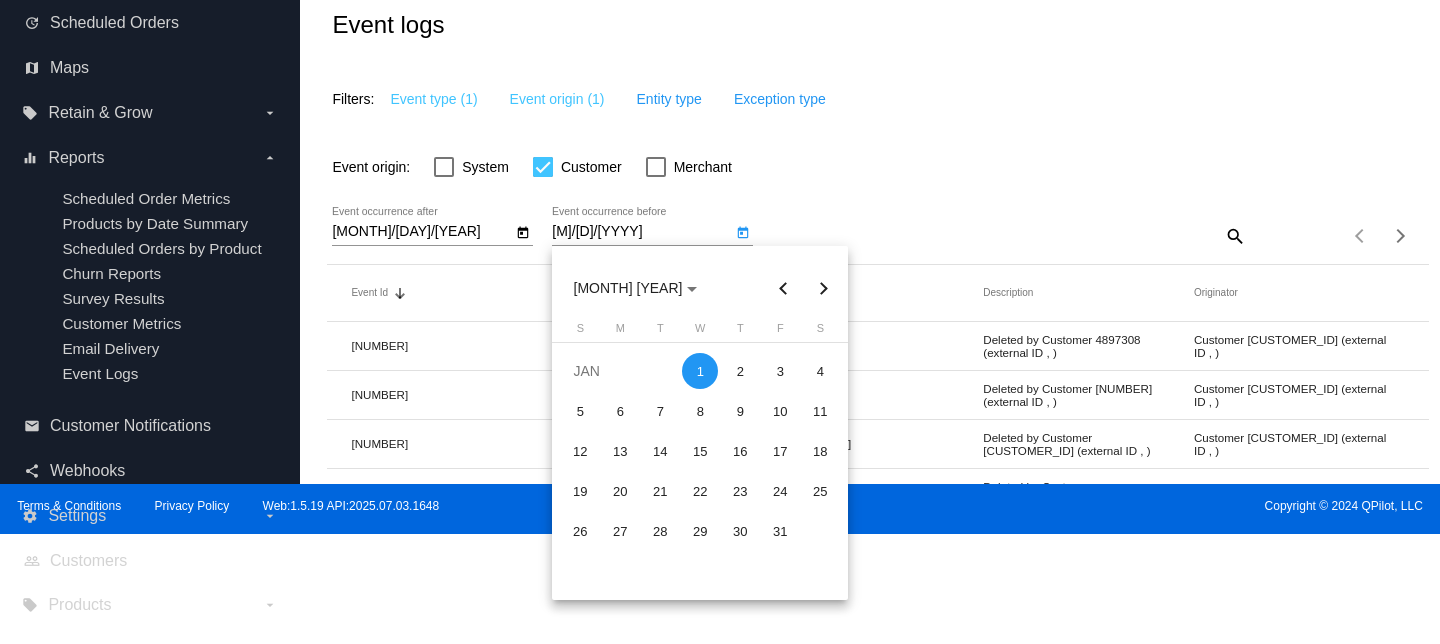 click at bounding box center [783, 288] 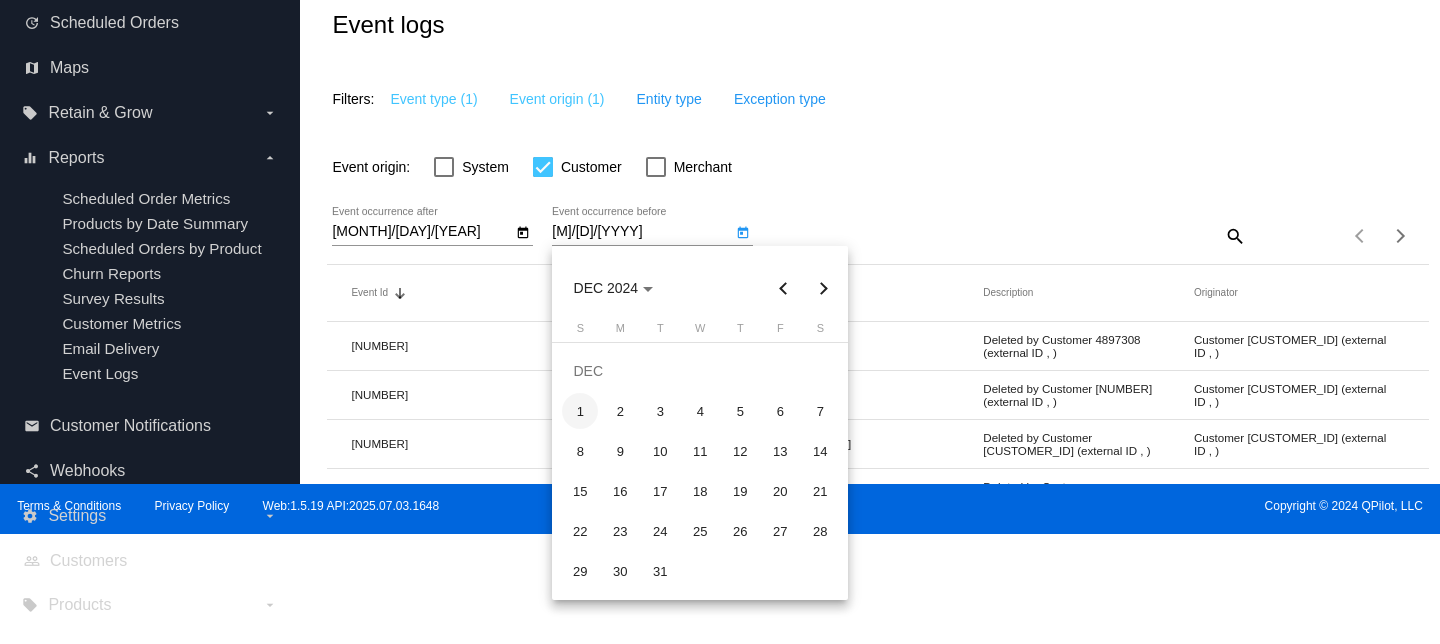 click on "CURED Nutrition LLC ( https://www.curednutrition.com )" at bounding box center (720, 322) 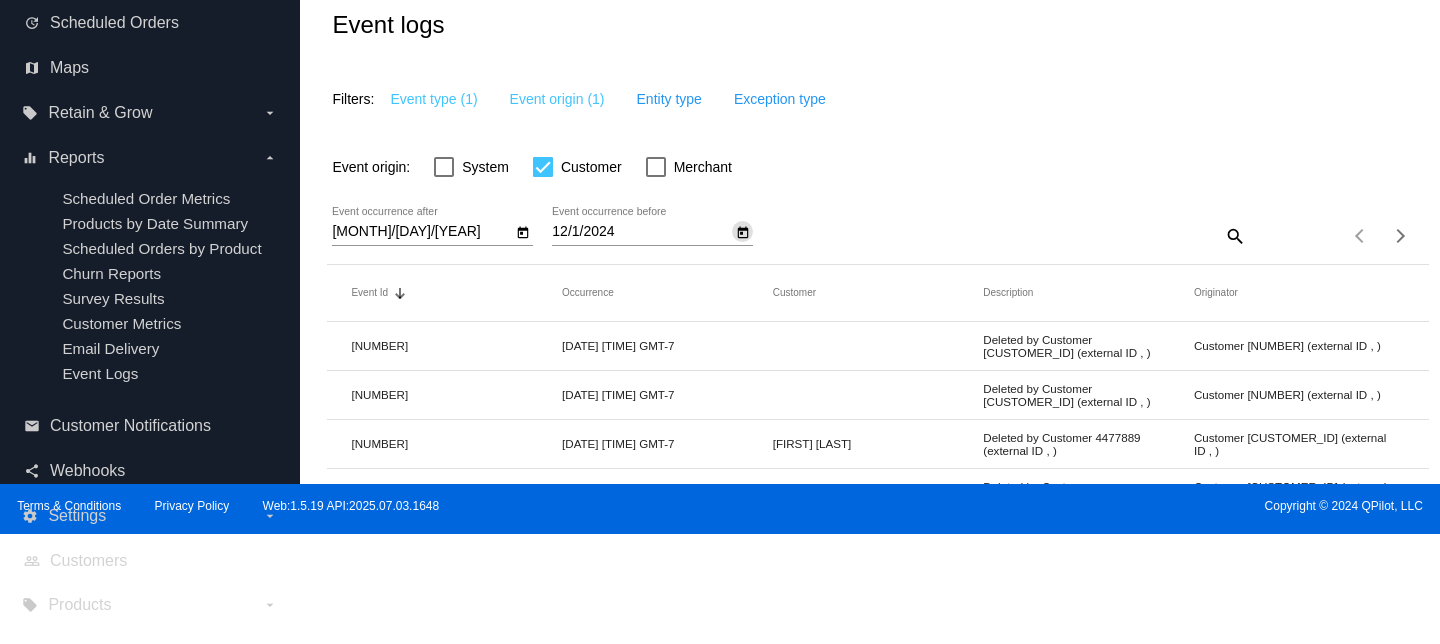 scroll, scrollTop: 878, scrollLeft: 0, axis: vertical 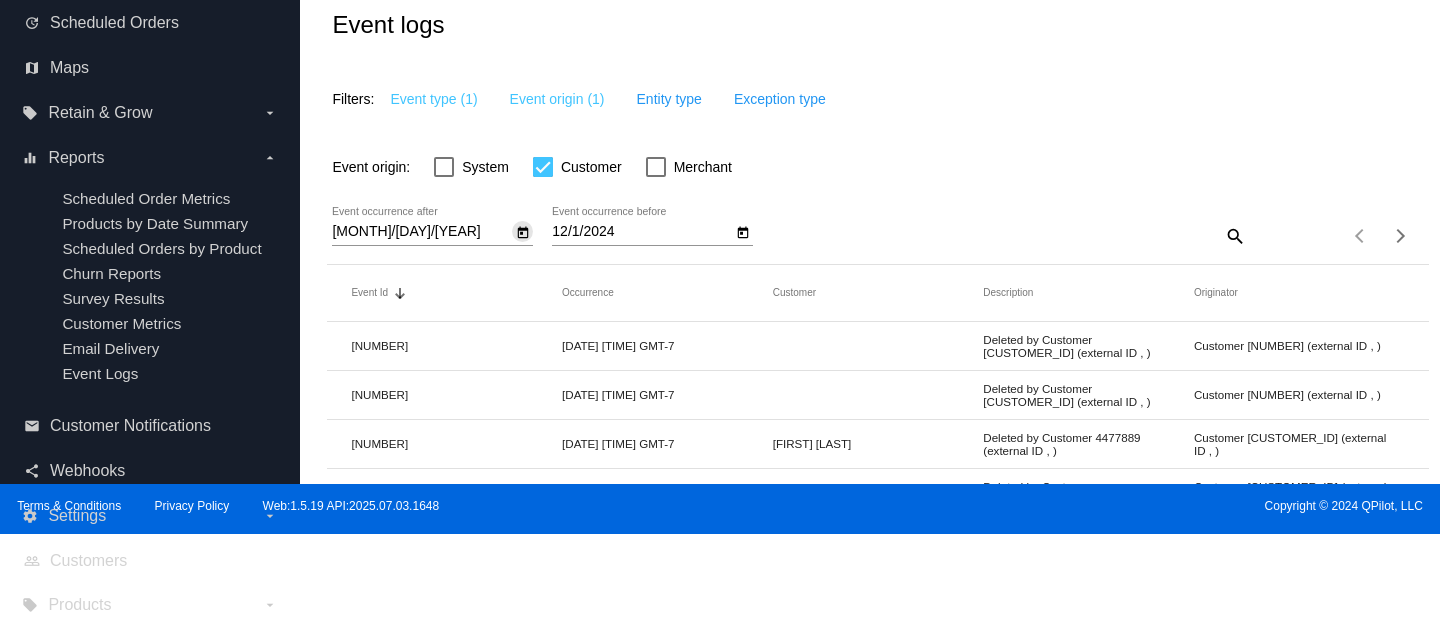 click at bounding box center (523, 233) 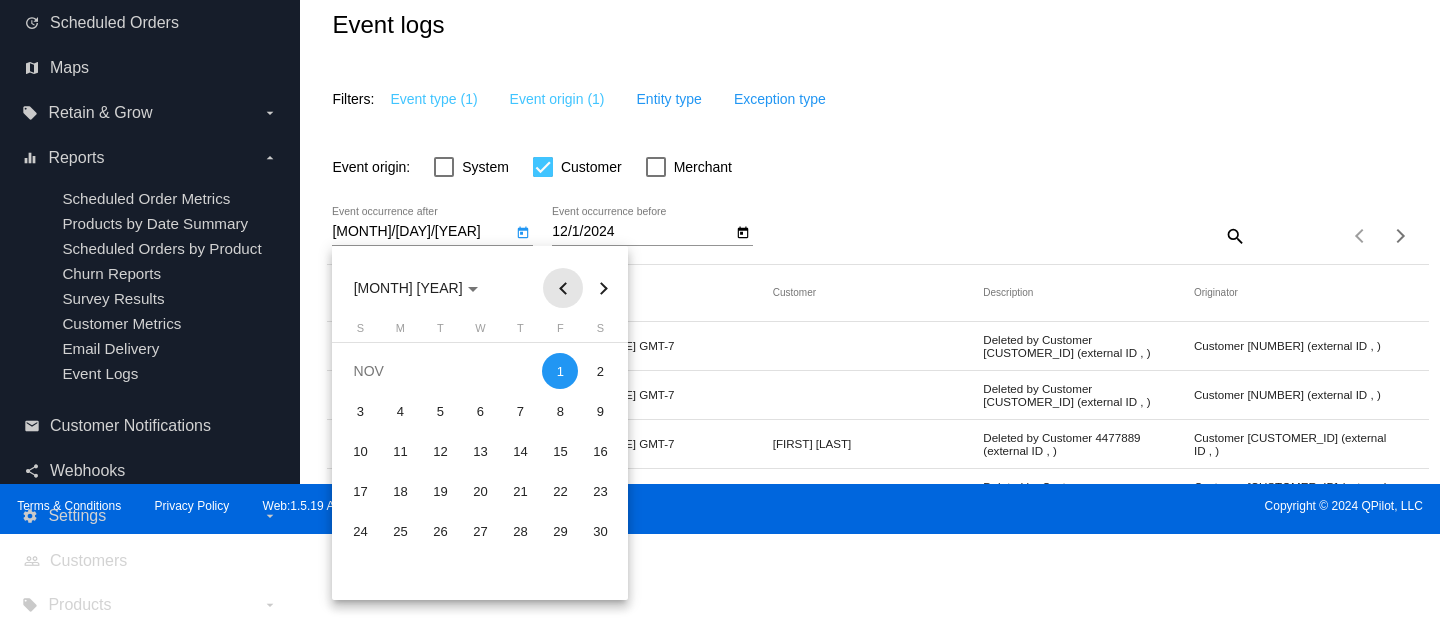 click at bounding box center [563, 288] 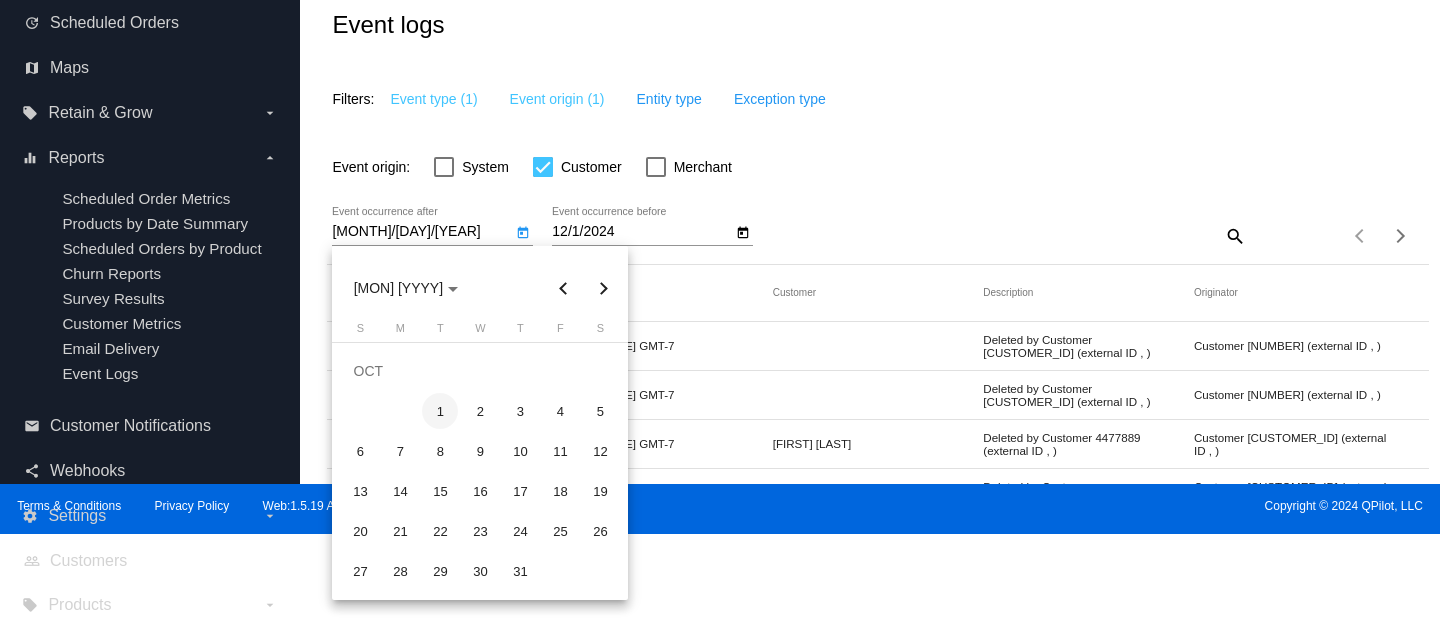 click on "1" at bounding box center [440, 411] 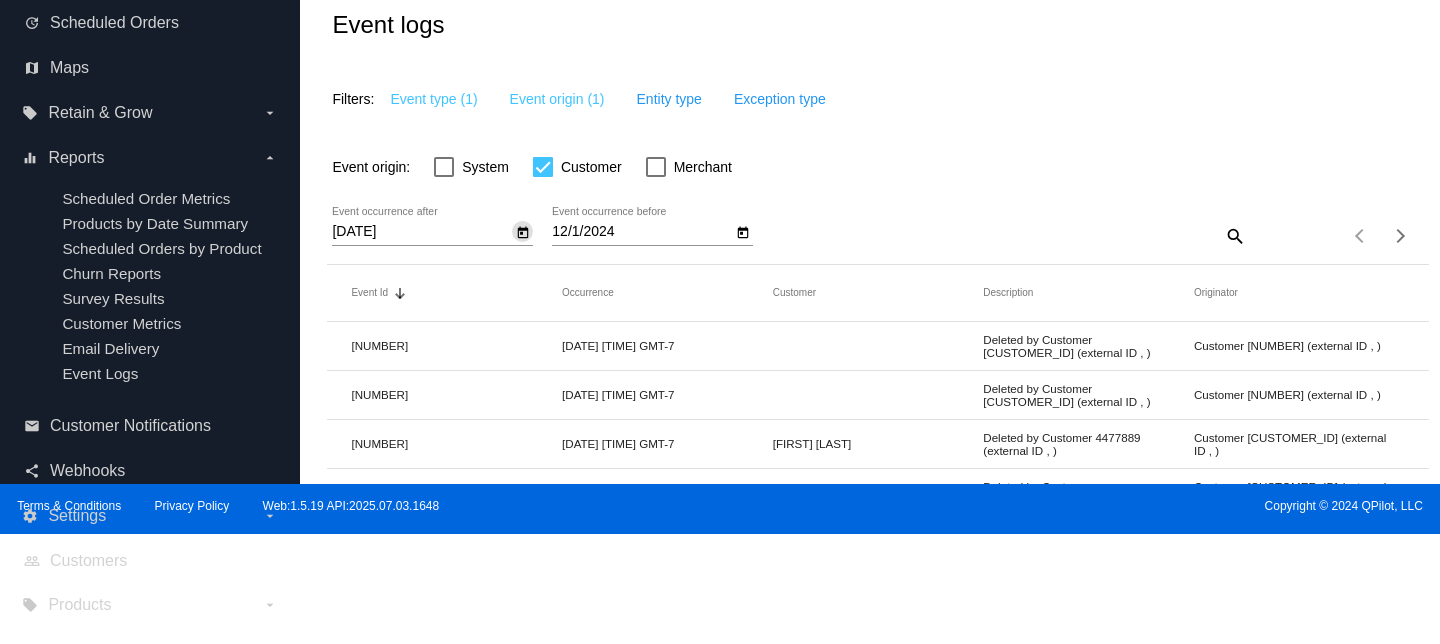 click at bounding box center [743, 233] 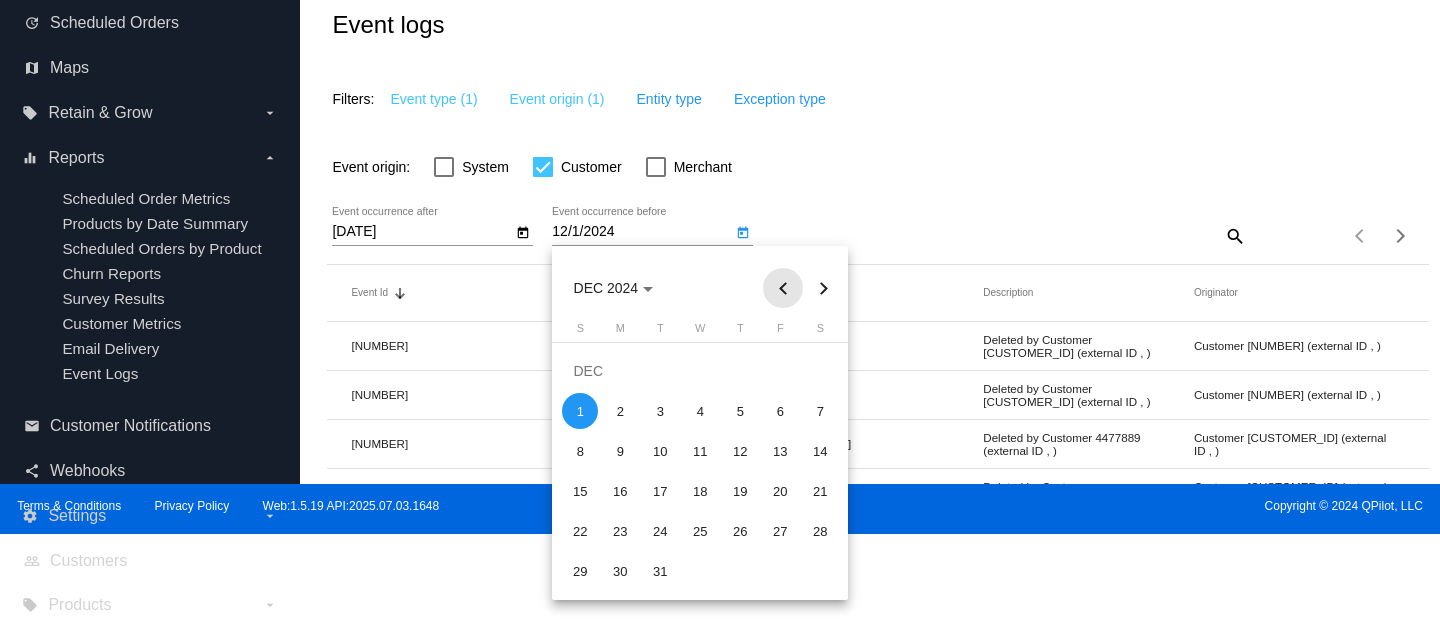 click at bounding box center [783, 288] 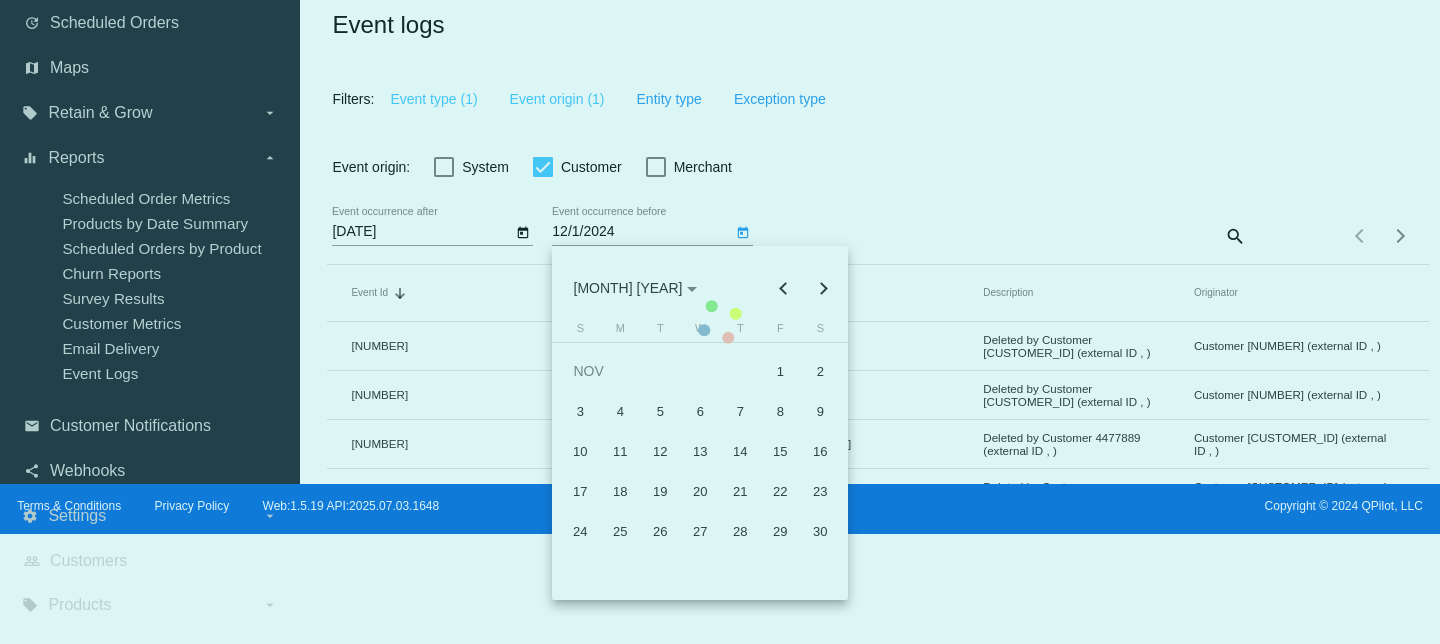 click on "Event Id   Sorted by Id descending  Occurrence   Customer   Description   Originator   15696862  11/30/2024 19:41:44 GMT-7
Deleted by Customer [CUSTOMER_ID] (external ID , )  Customer [CUSTOMER_ID] (external ID , )  15696854  11/30/2024 19:40:39 GMT-7
Deleted by Customer [CUSTOMER_ID] (external ID , )  Customer [CUSTOMER_ID] (external ID , )  15696686  11/30/2024 18:58:44 GMT-7
[NAME]
Deleted by Customer [CUSTOMER_ID] (external ID , )  Customer [CUSTOMER_ID] (external ID , )  15696258  11/30/2024 17:30:17 GMT-7
[NAME]
Deleted by Customer [CUSTOMER_ID] (external ID , )  Customer [CUSTOMER_ID] (external ID , )  15695653  11/30/2024 15:50:24 GMT-7
[NAME]
Deleted by Customer [CUSTOMER_ID] (external ID , )  Customer [CUSTOMER_ID] (external ID , )  15693755  11/30/2024 10:59:03 GMT-7
[NAME]
Deleted by Customer [CUSTOMER_ID] (external ID , )  Customer [CUSTOMER_ID] (external ID , )  15693212  11/30/2024 09:10:00 GMT-7
[NAME]" at bounding box center [877, 783] 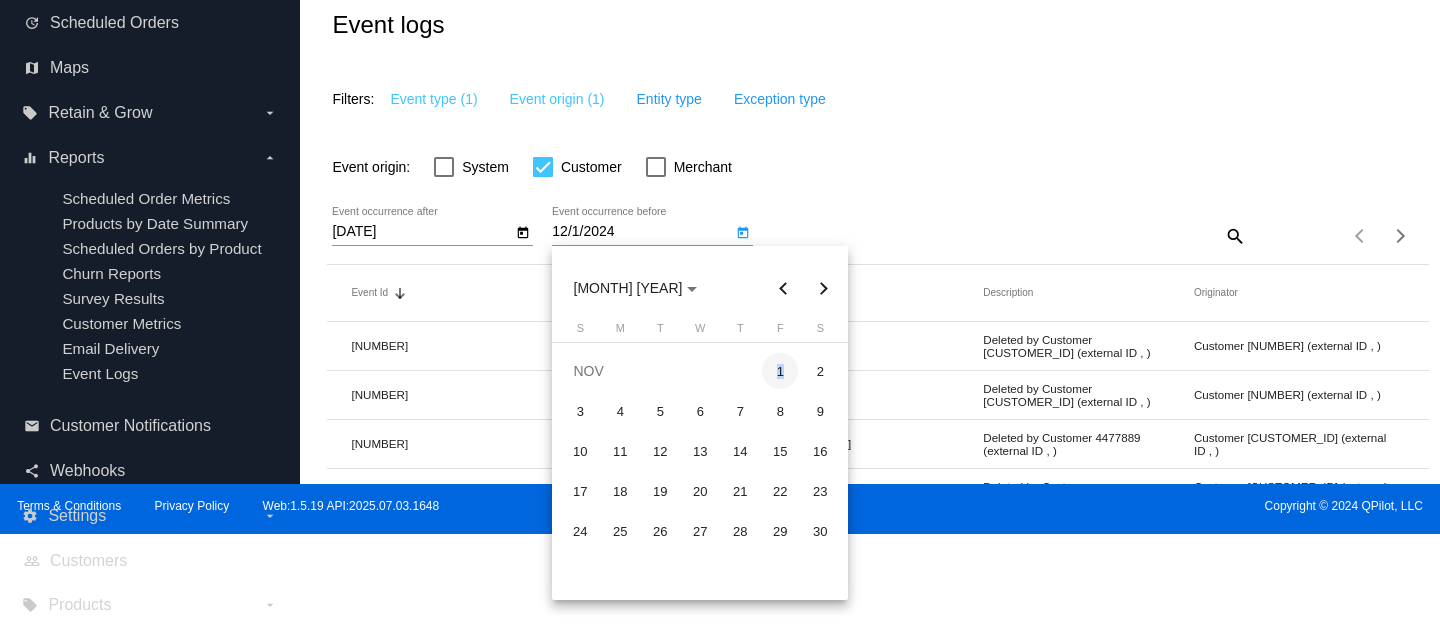 click on "1" at bounding box center [780, 371] 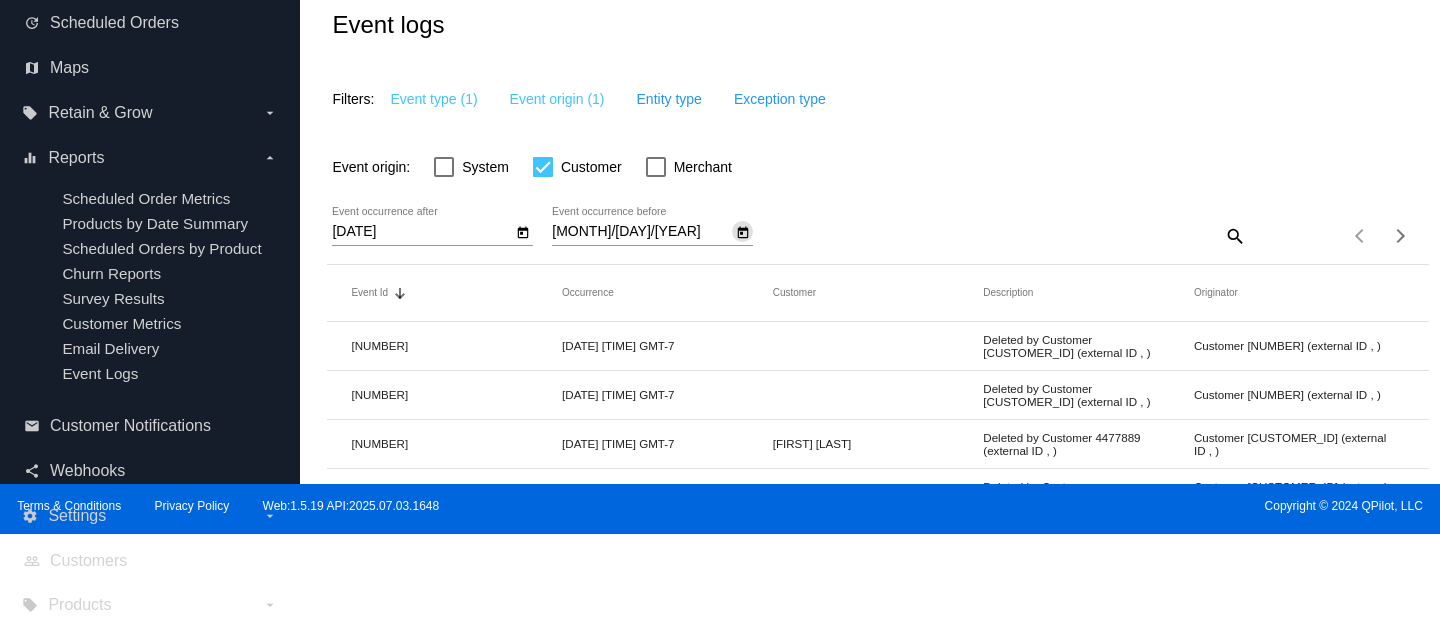 scroll, scrollTop: 878, scrollLeft: 0, axis: vertical 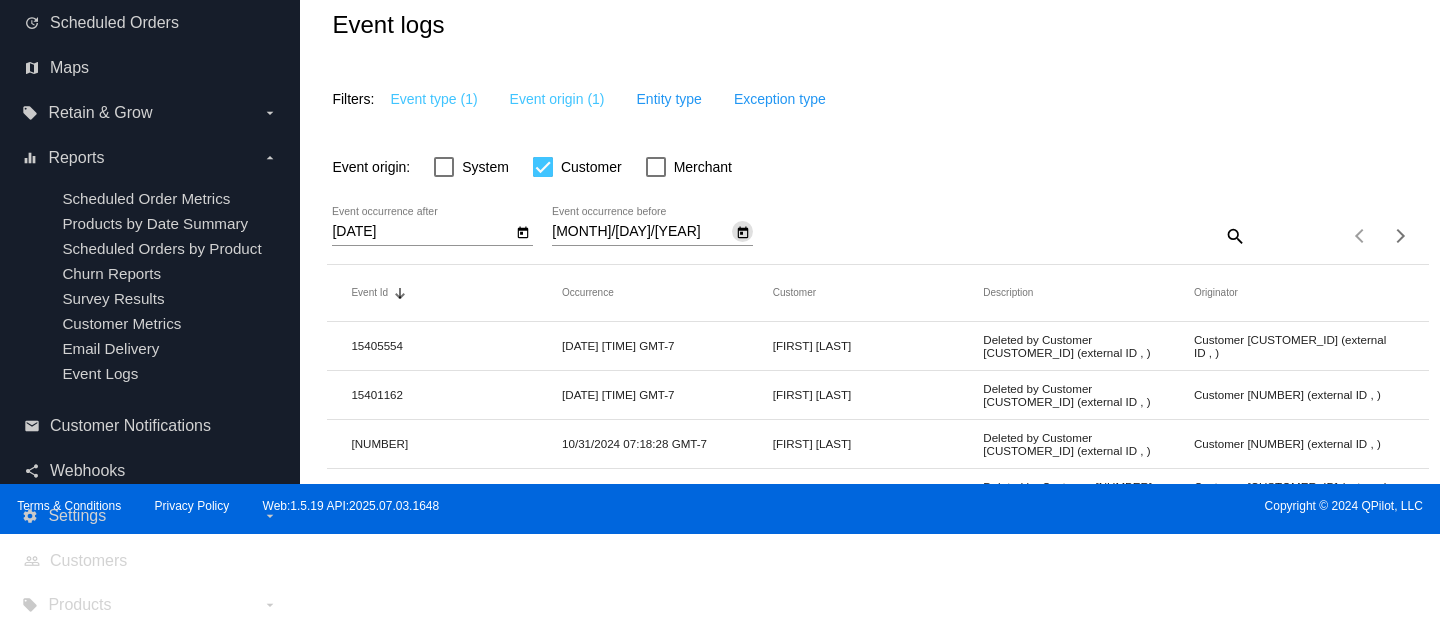 click at bounding box center (523, 233) 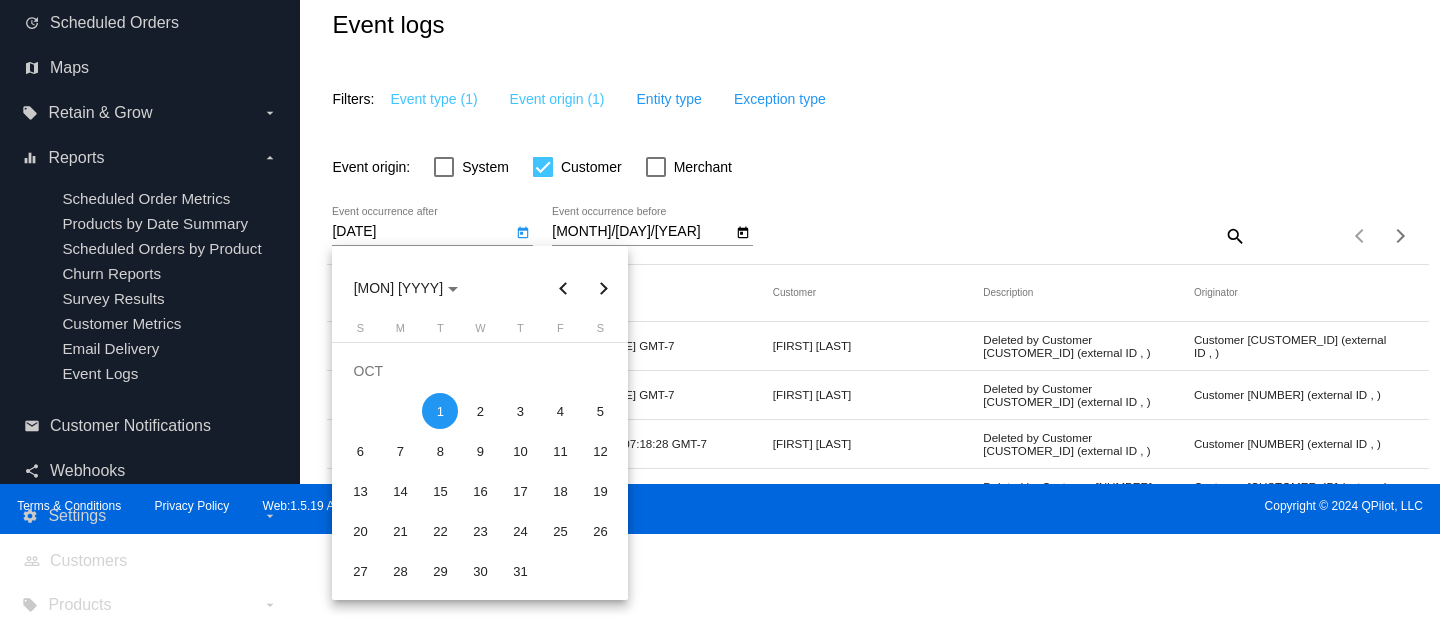click at bounding box center [563, 288] 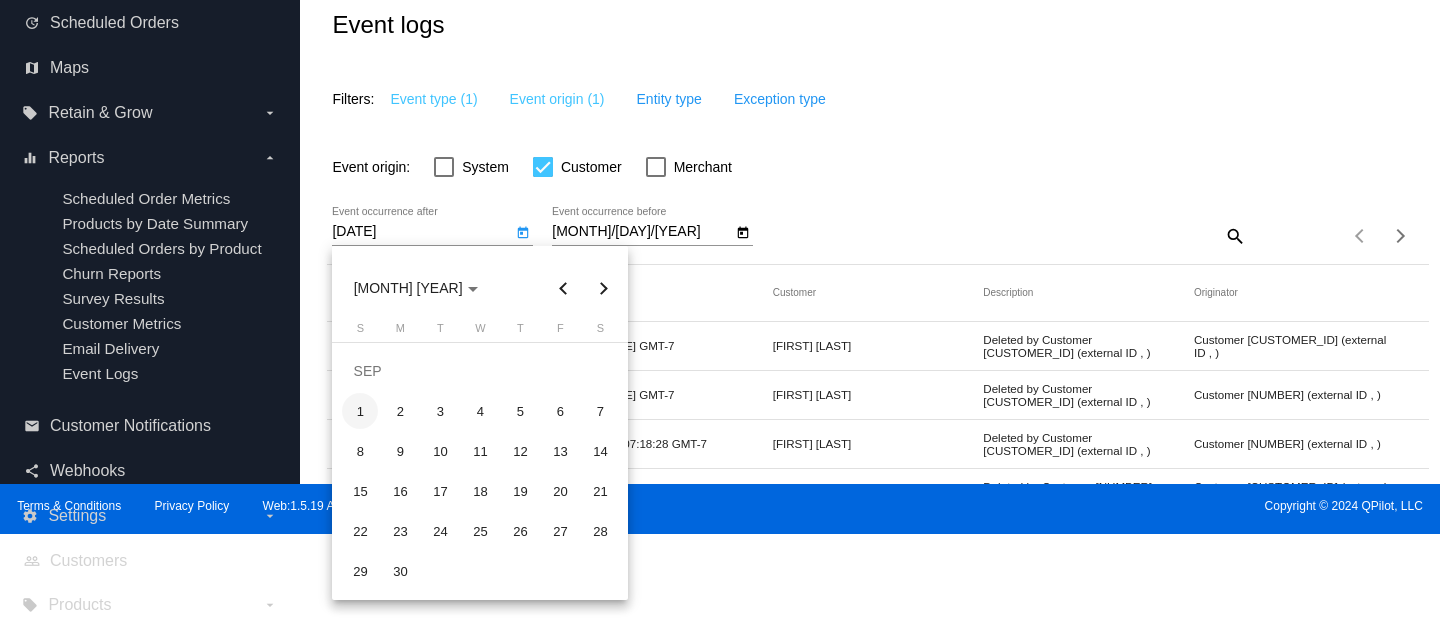 click on "1" at bounding box center [360, 411] 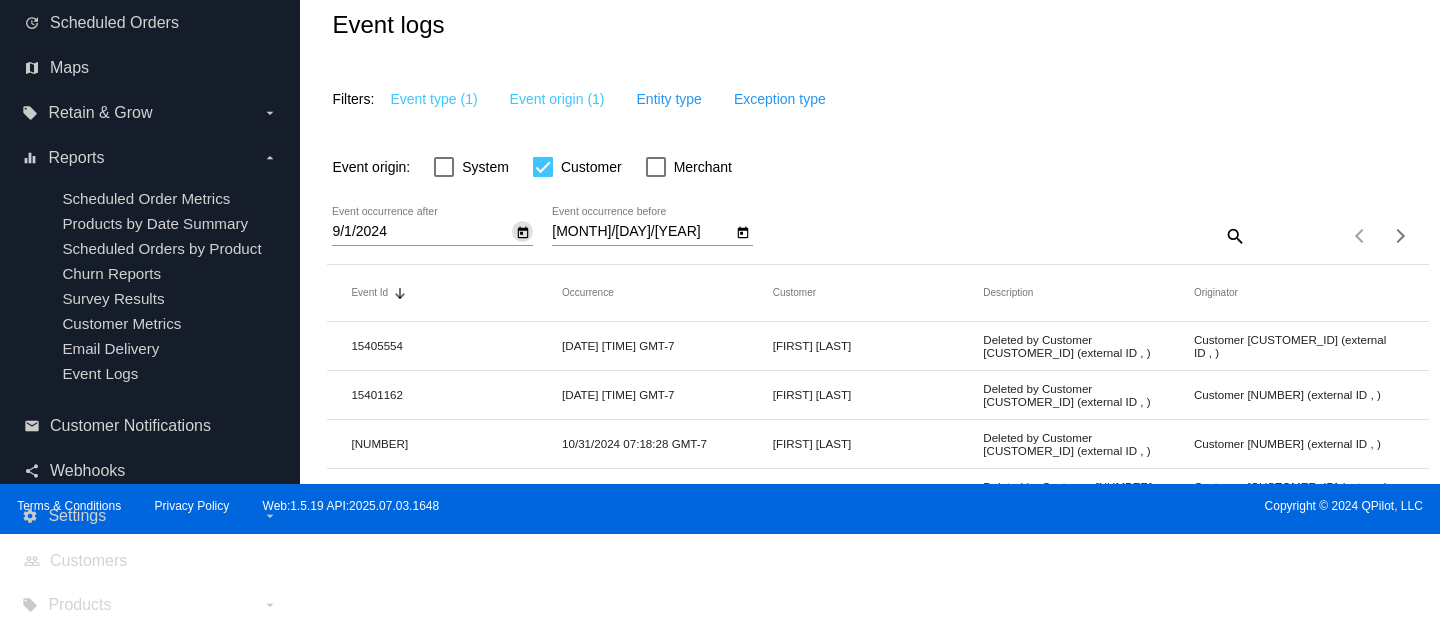 click on "9/1/2024
Event occurrence after
11/1/2024
Event occurrence before" at bounding box center (606, 235) 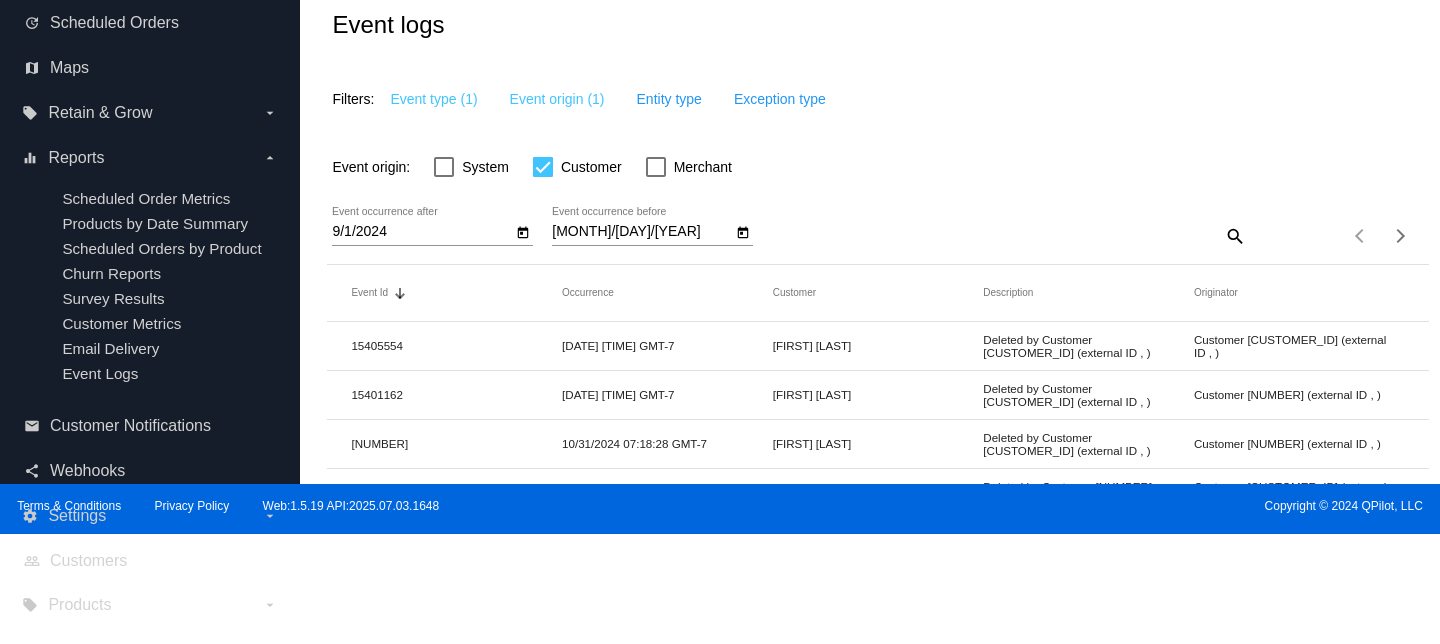 click at bounding box center (743, 233) 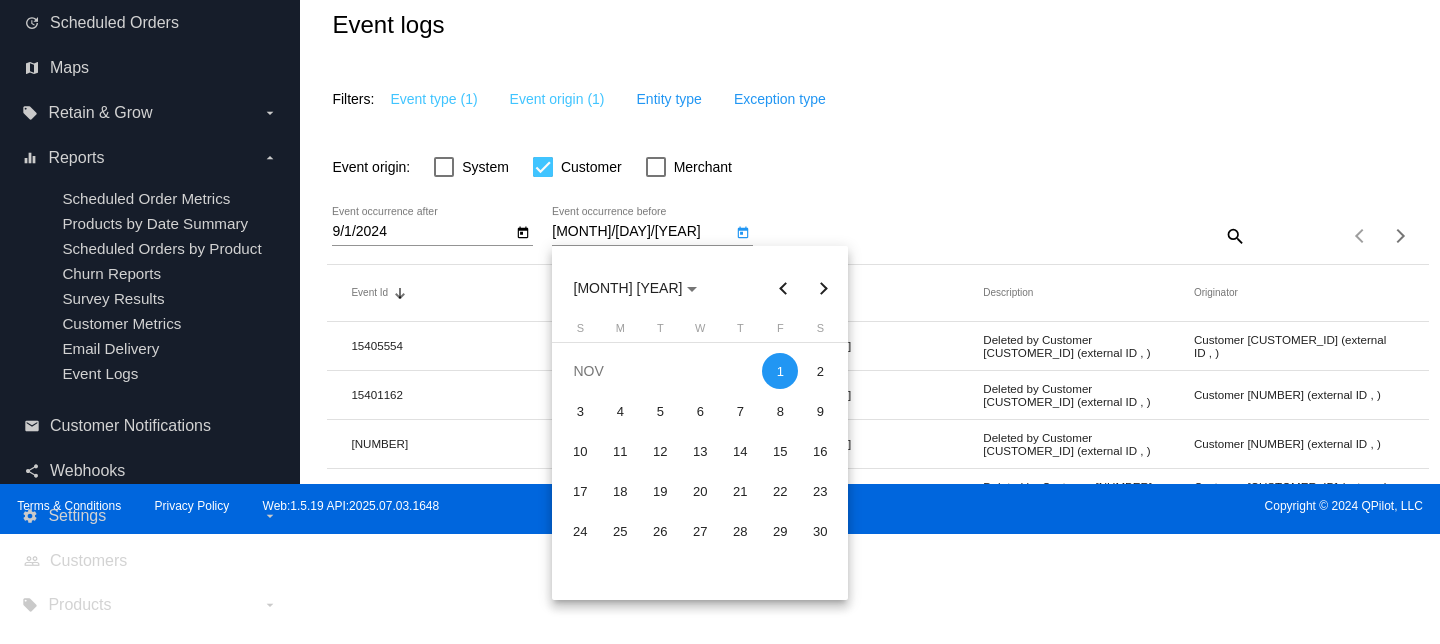 click at bounding box center (783, 288) 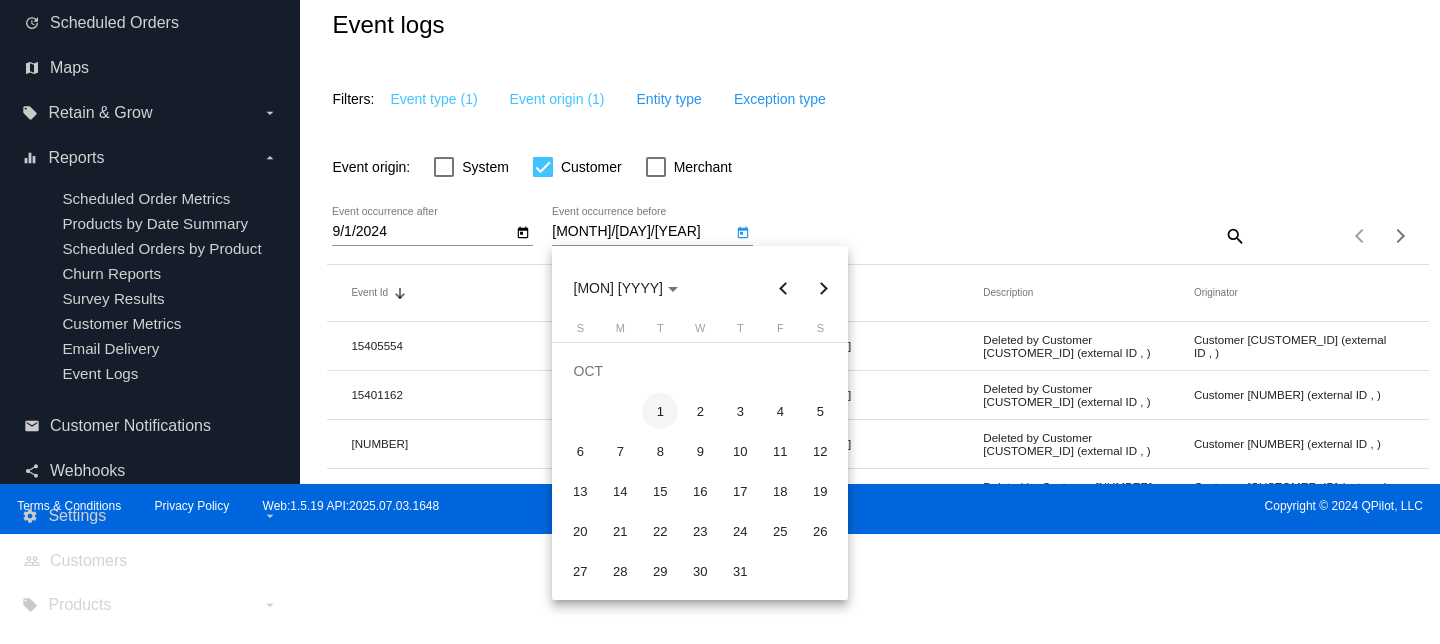 click on "1" at bounding box center [660, 411] 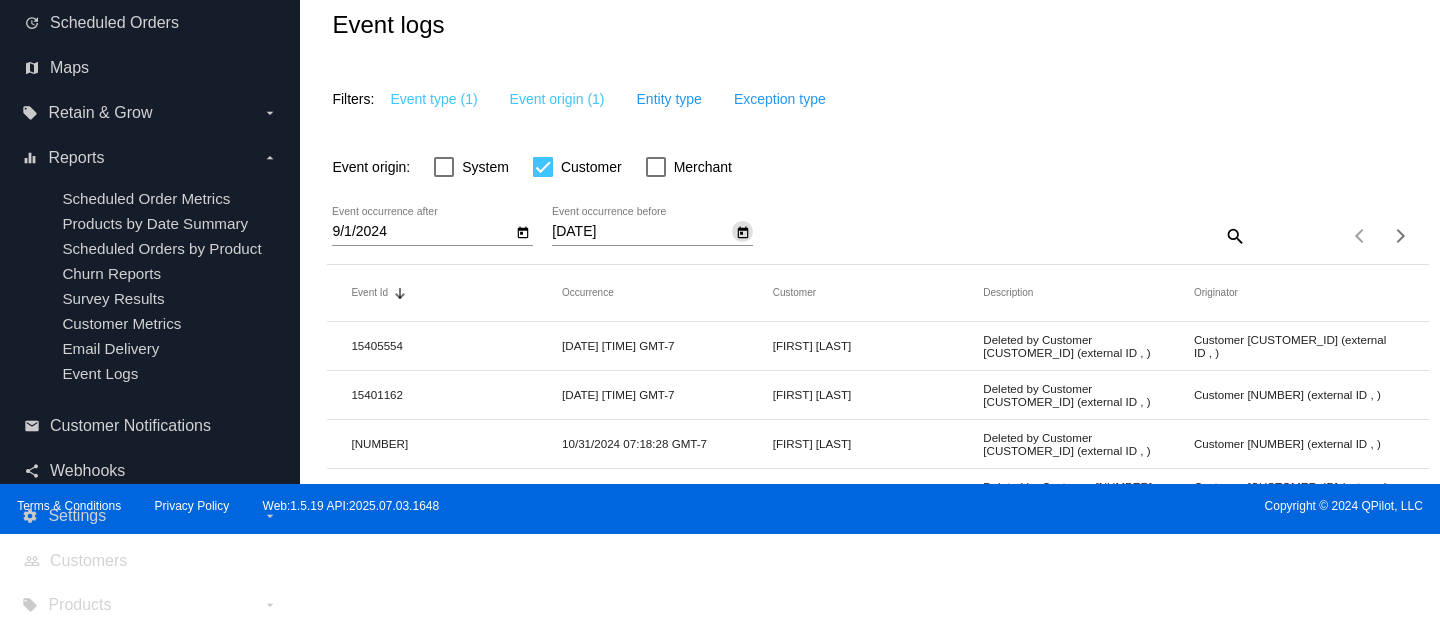 scroll, scrollTop: 878, scrollLeft: 0, axis: vertical 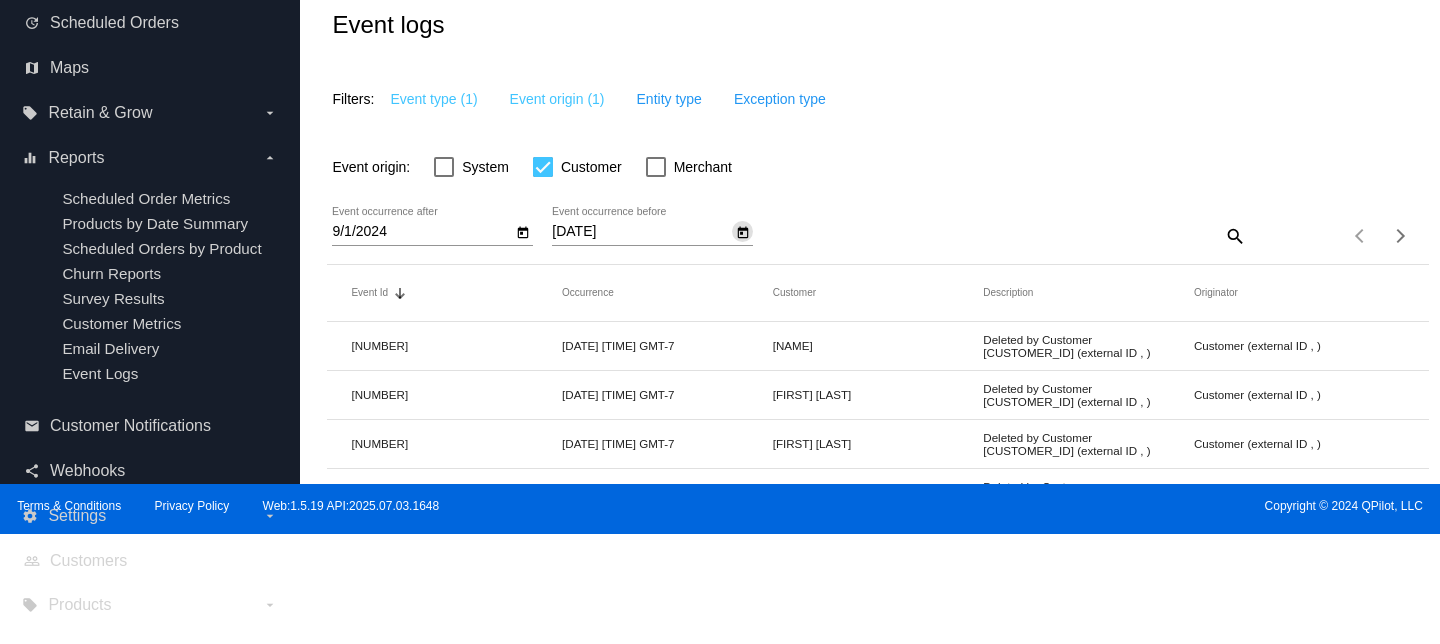 click at bounding box center [523, 232] 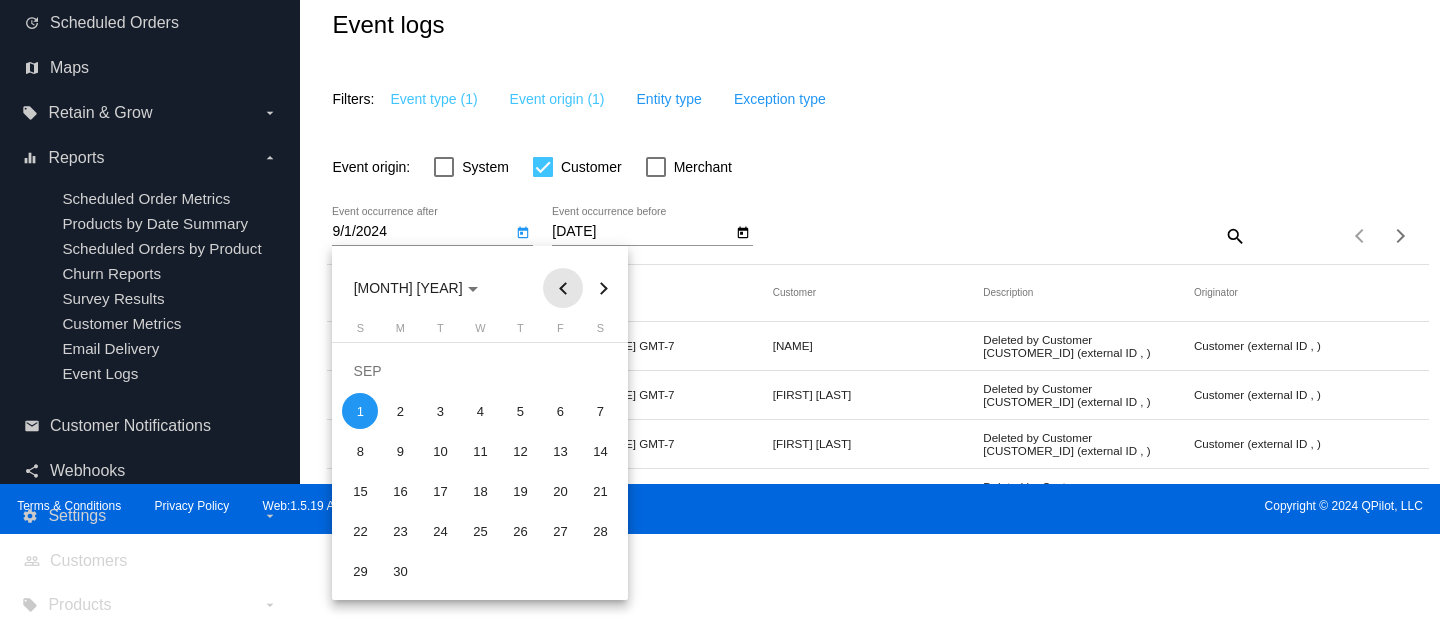 click at bounding box center (563, 288) 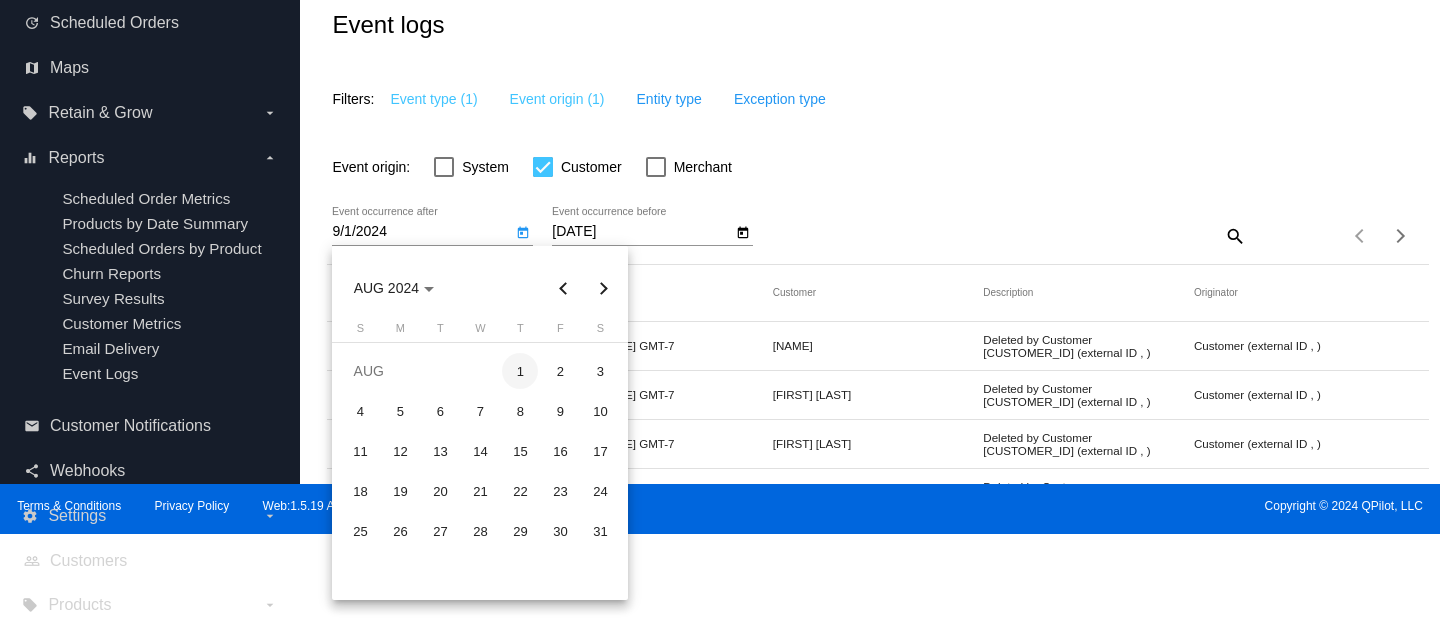 click on "1" at bounding box center [520, 371] 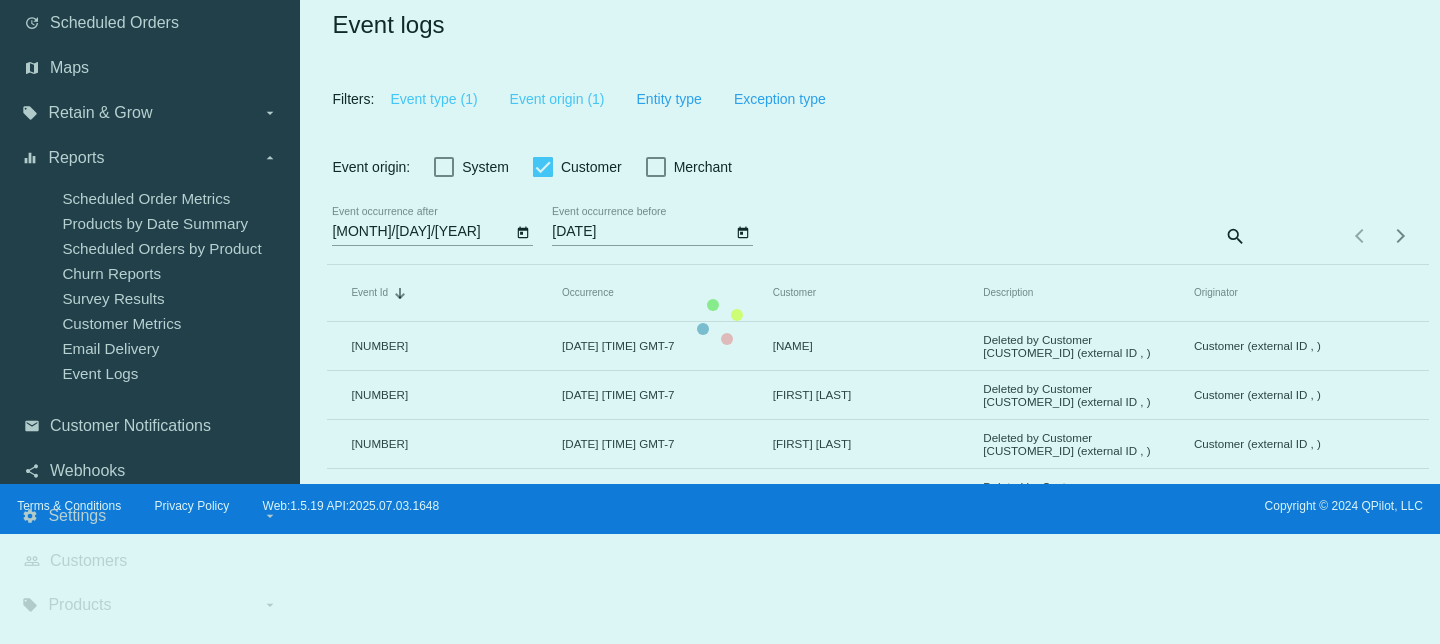click on "Event Id   Sorted by Id descending  Occurrence   Customer   Description   Originator   [NUMBER]  [DATE] [TIME] GMT-7
[FIRST] [LAST]
Deleted by Customer  (external ID , )  Customer  (external ID , )  [NUMBER]  [DATE] [TIME] GMT-7
[FIRST] [LAST]
Deleted by Customer  (external ID , )  Customer  (external ID , )  [NUMBER]  [DATE] [TIME] GMT-7
[FIRST] [LAST]
Deleted by Customer  (external ID , )  Customer  (external ID , )  [NUMBER]  [DATE] [TIME] GMT-7
[FIRST] [LAST]
Deleted by Customer  (external ID , )  Customer  (external ID , )  [NUMBER]  [DATE] [TIME] GMT-7
[FIRST] [LAST]
Deleted by Customer  (external ID , )  Customer  (external ID , )  [NUMBER]  [DATE] [TIME] GMT-7
[FIRST] [LAST]
Deleted by Customer  (external ID , )  Customer  (external ID , )  [NUMBER]  [DATE] [TIME] GMT-7
[FIRST] [LAST]
Deleted by Customer  (external ID , )  Customer  (external ID , )" at bounding box center [877, 783] 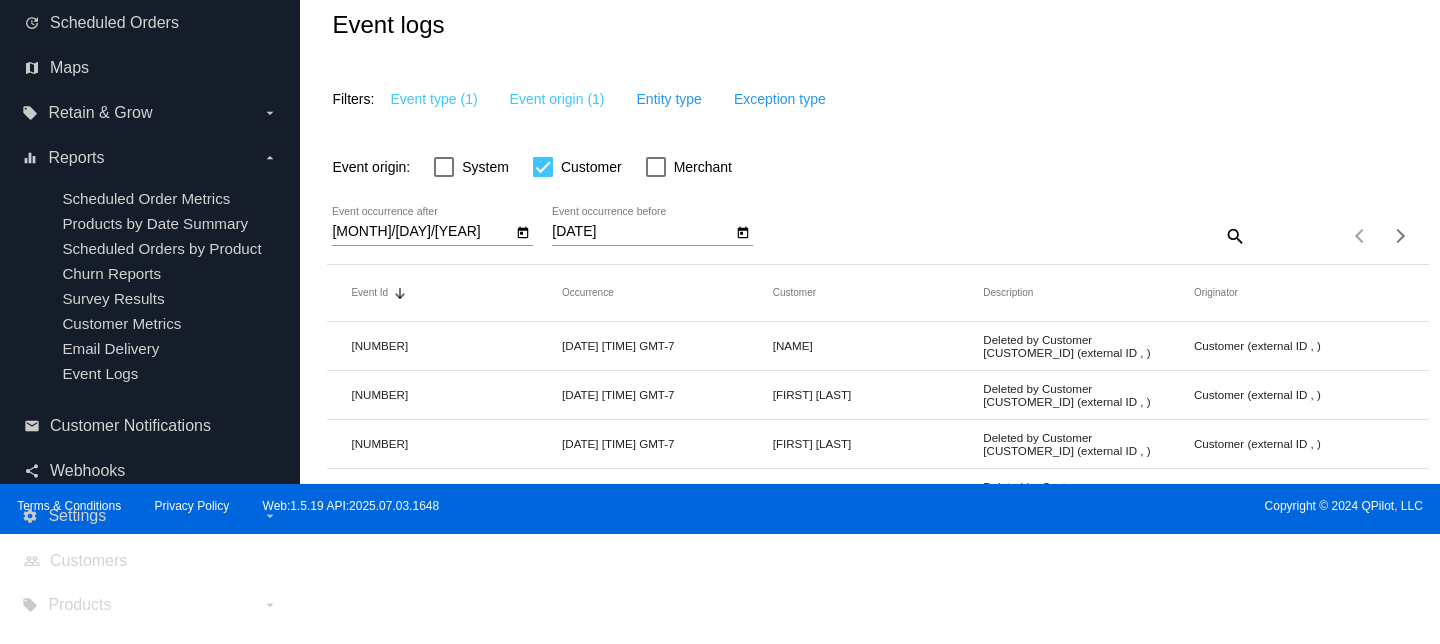 click at bounding box center (743, 232) 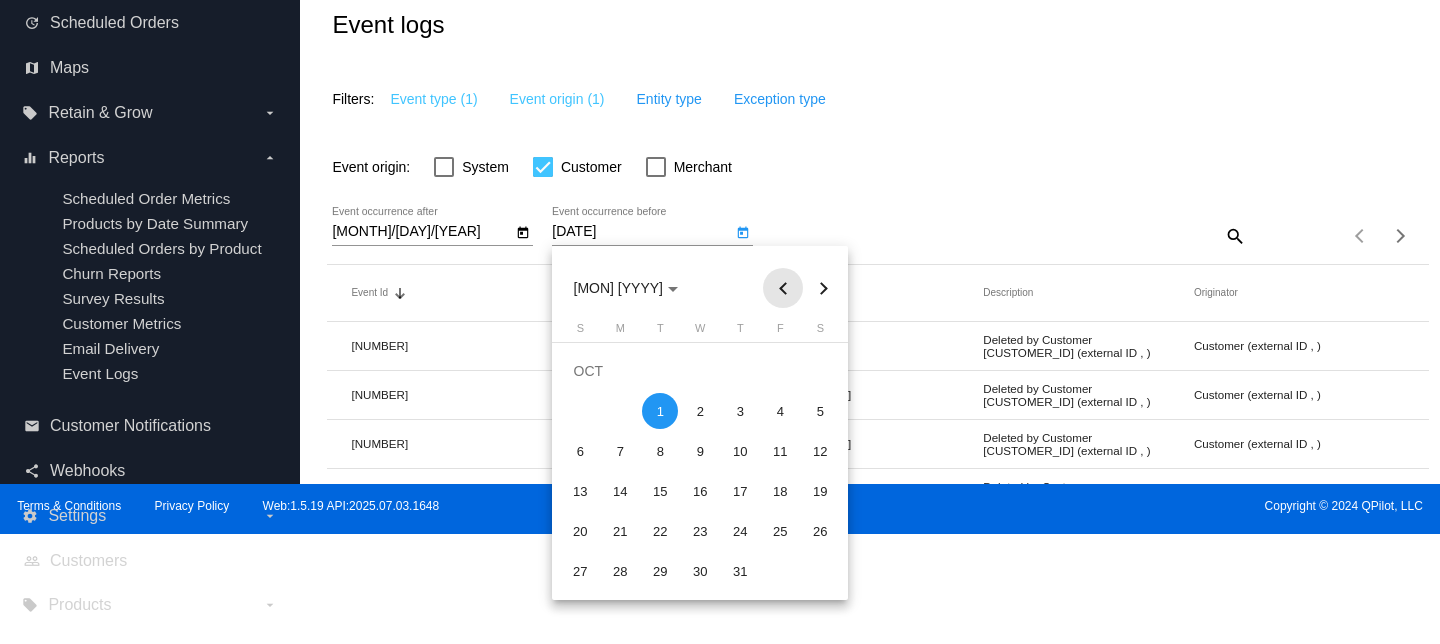 click at bounding box center (783, 288) 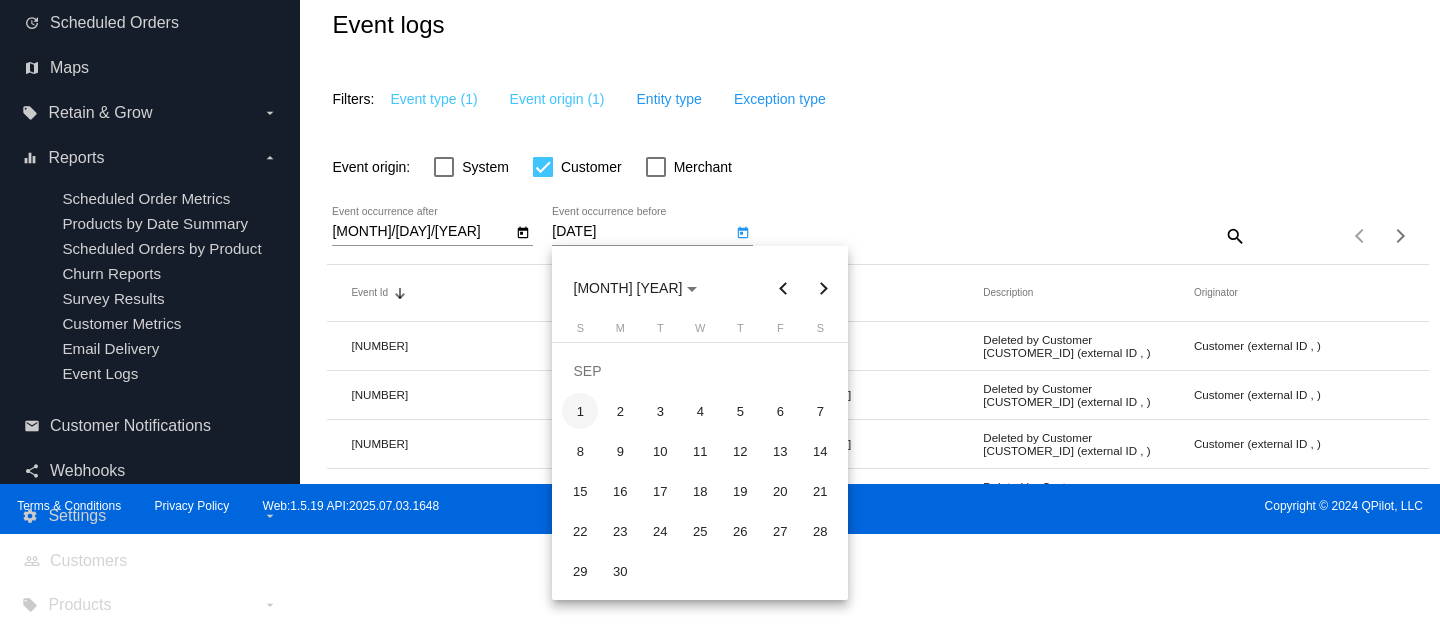 click on "1" at bounding box center (580, 411) 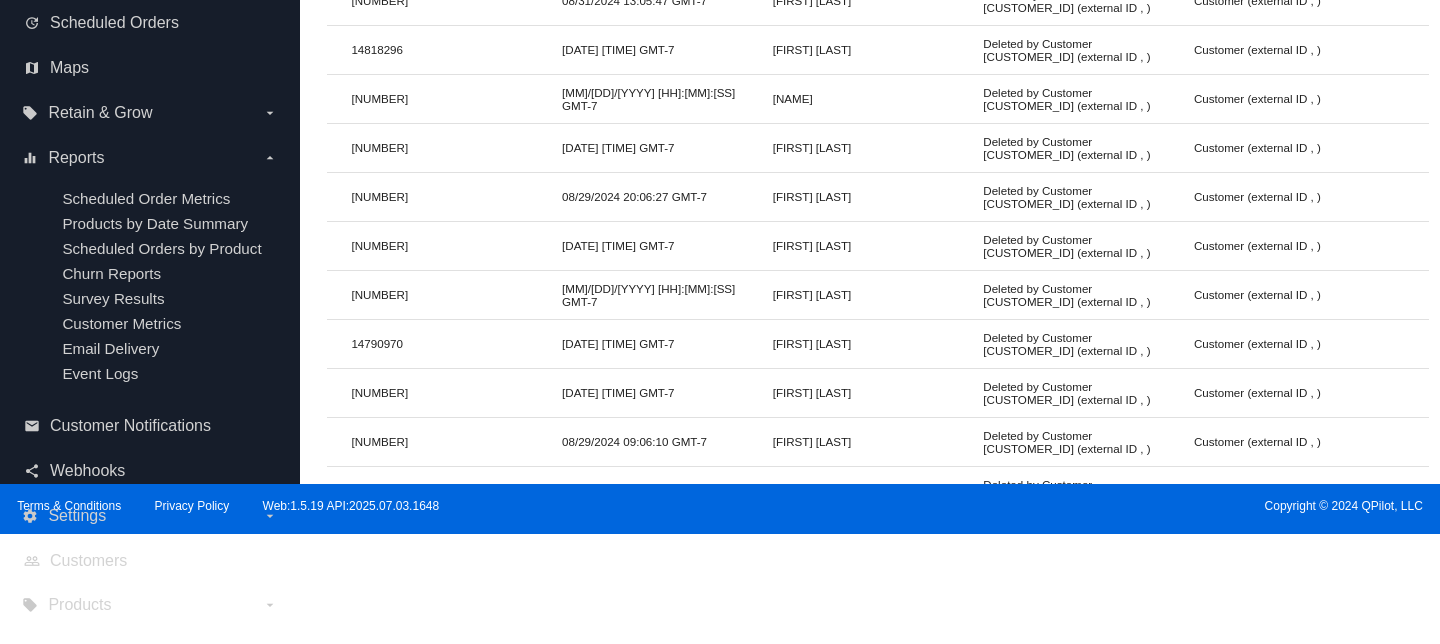 scroll, scrollTop: 0, scrollLeft: 0, axis: both 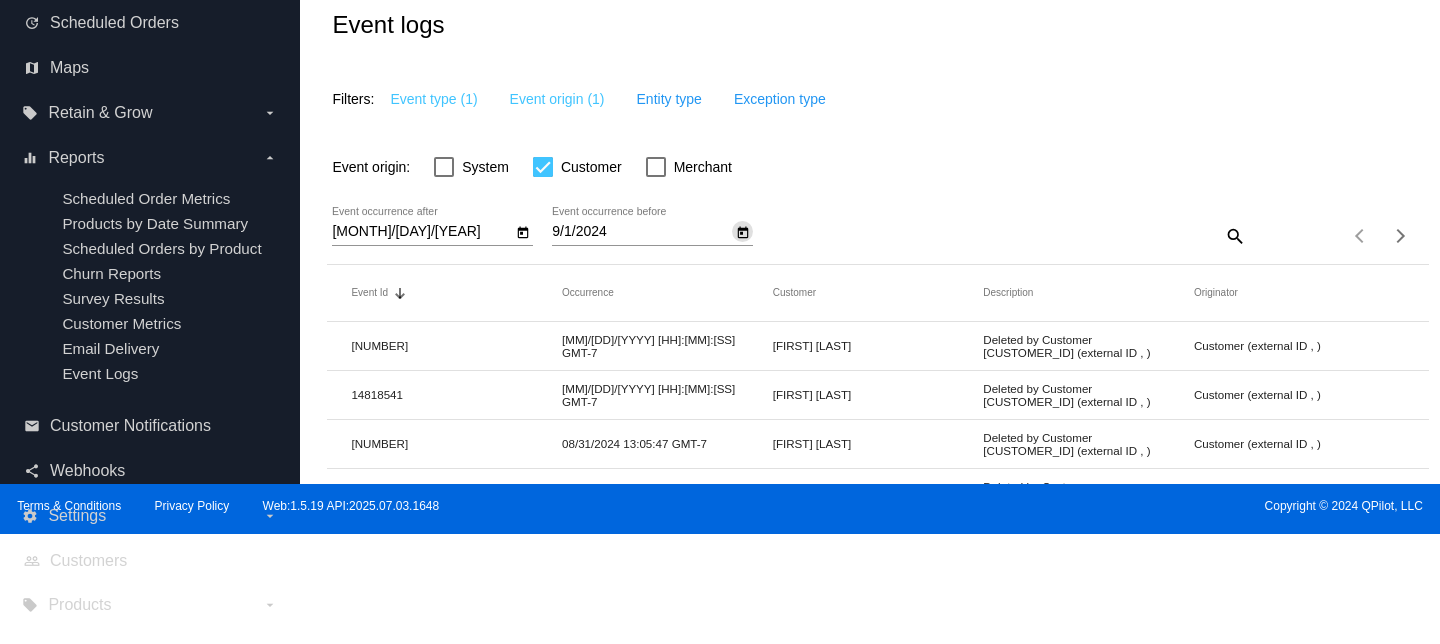 click at bounding box center (656, 167) 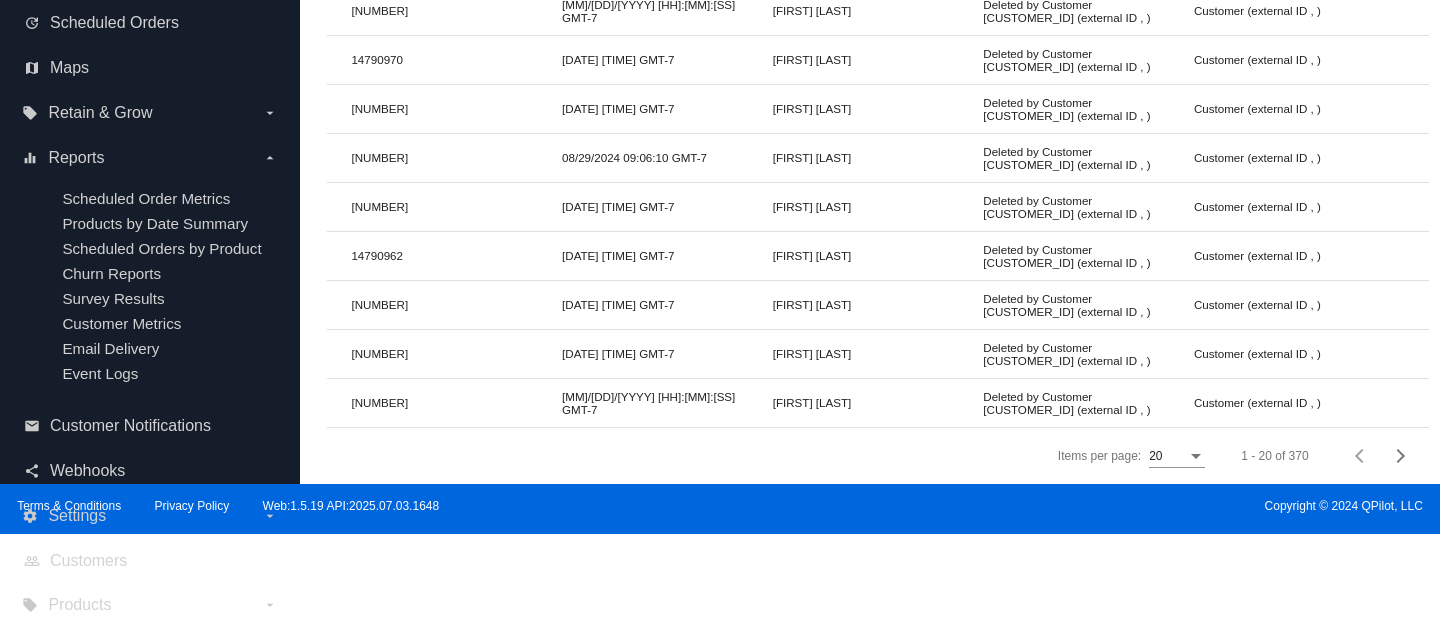 scroll, scrollTop: 0, scrollLeft: 0, axis: both 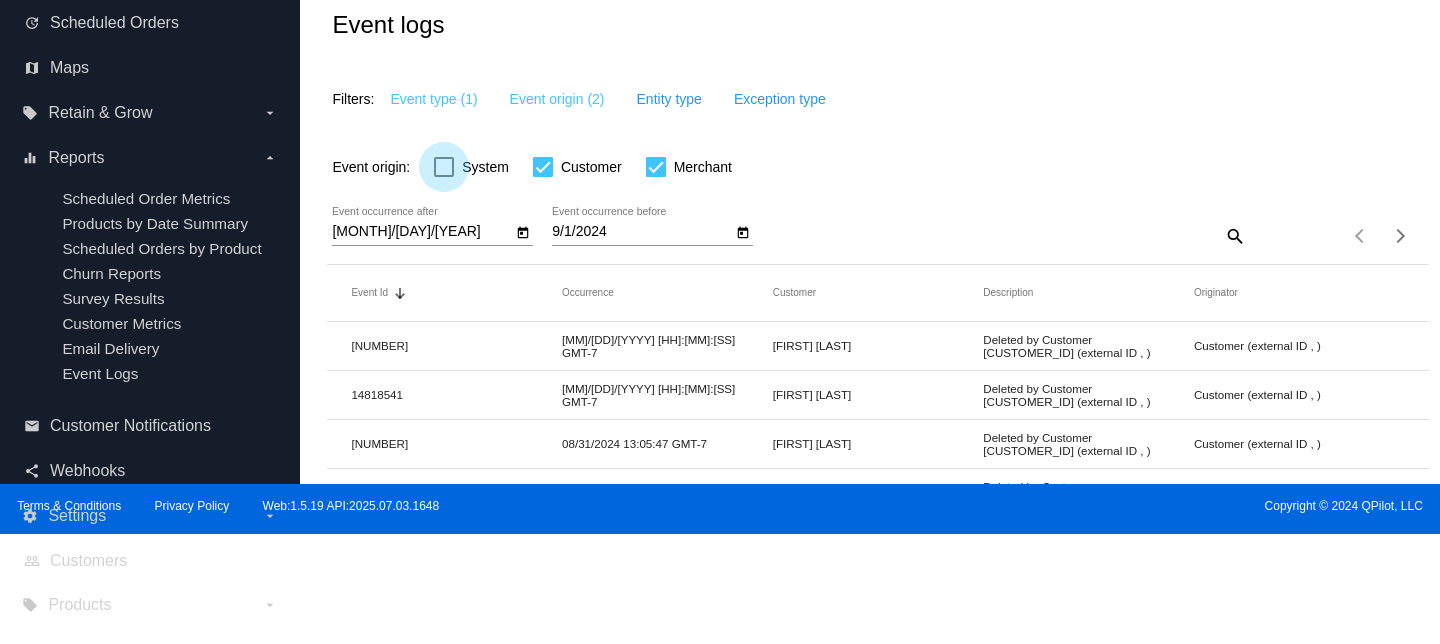 click at bounding box center (444, 167) 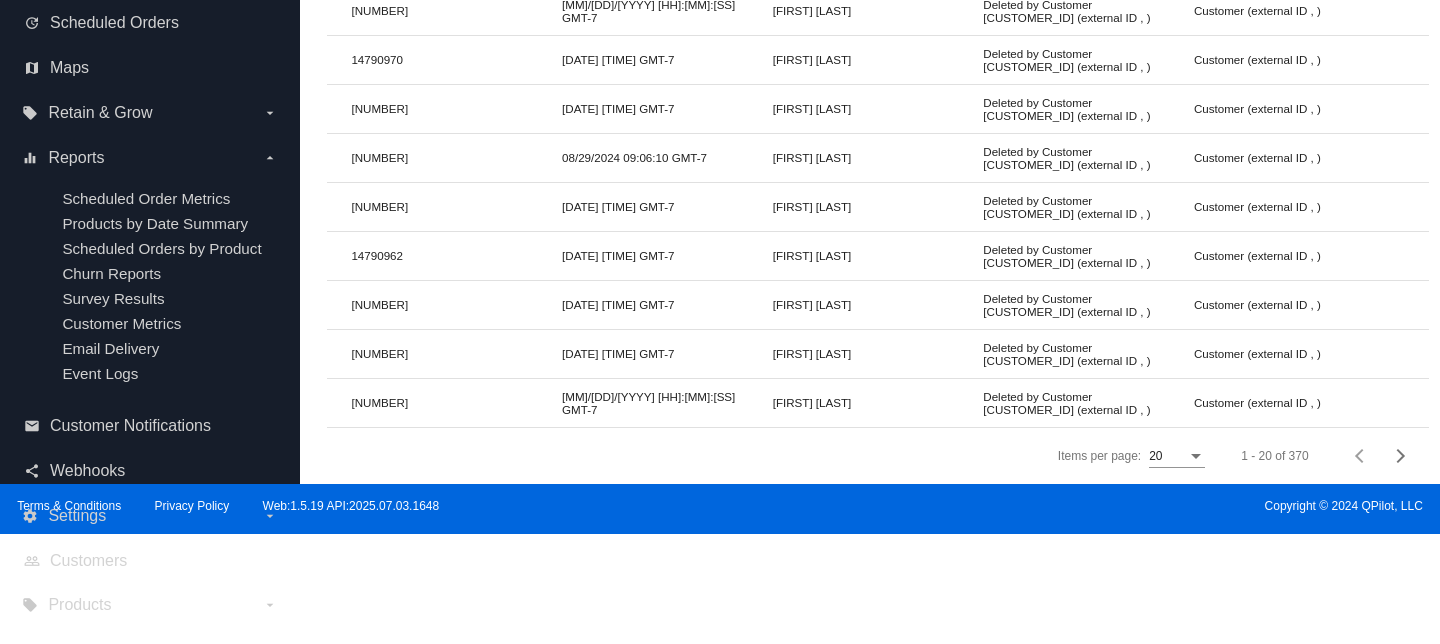 scroll, scrollTop: 0, scrollLeft: 0, axis: both 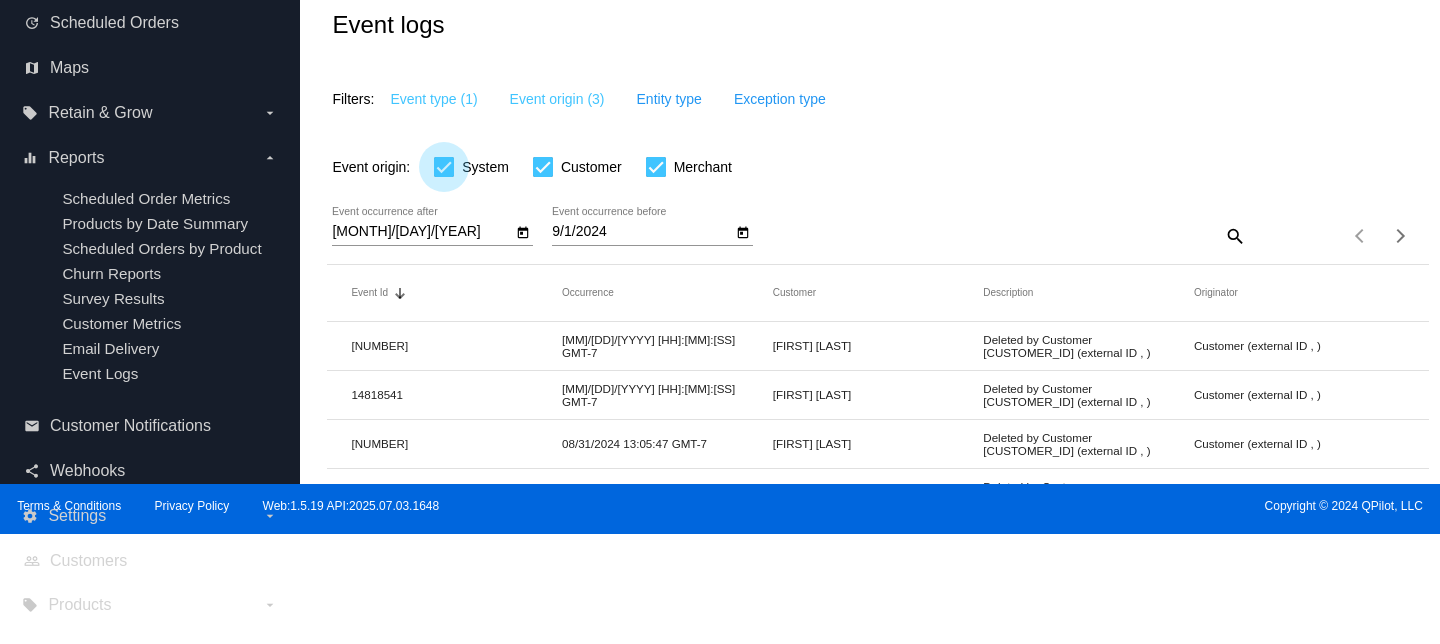 click at bounding box center [444, 167] 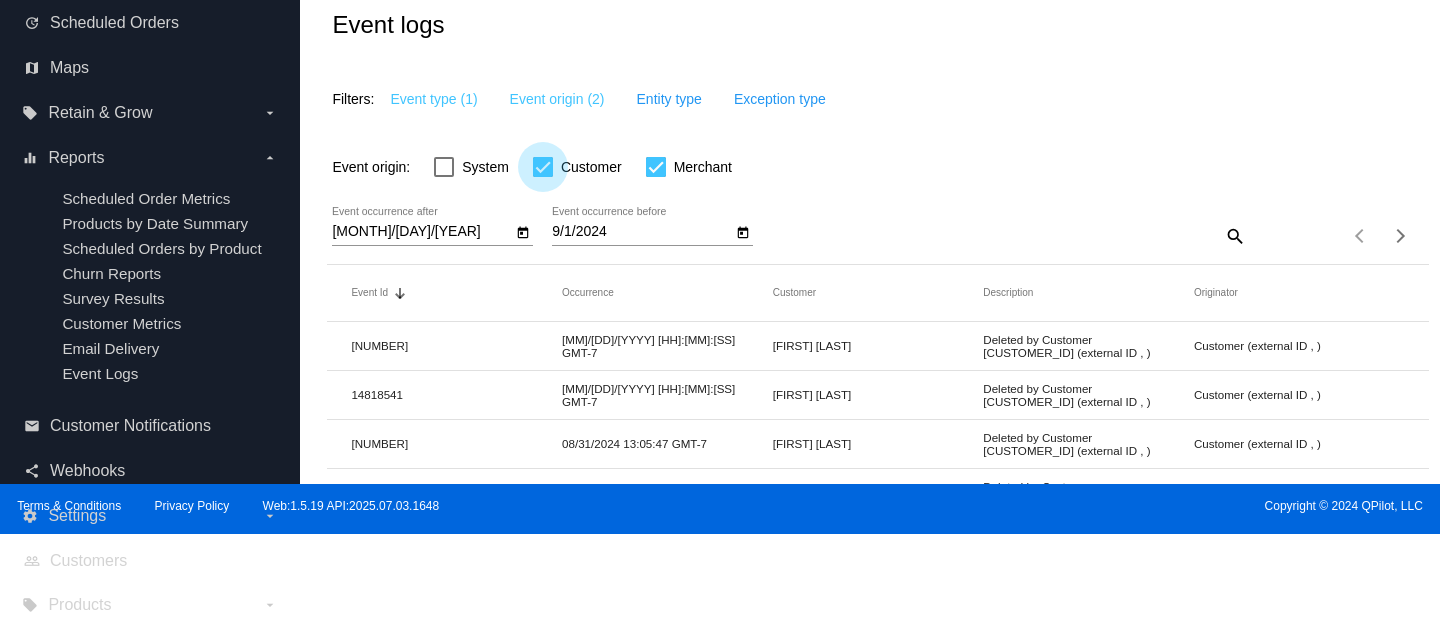 click at bounding box center (543, 167) 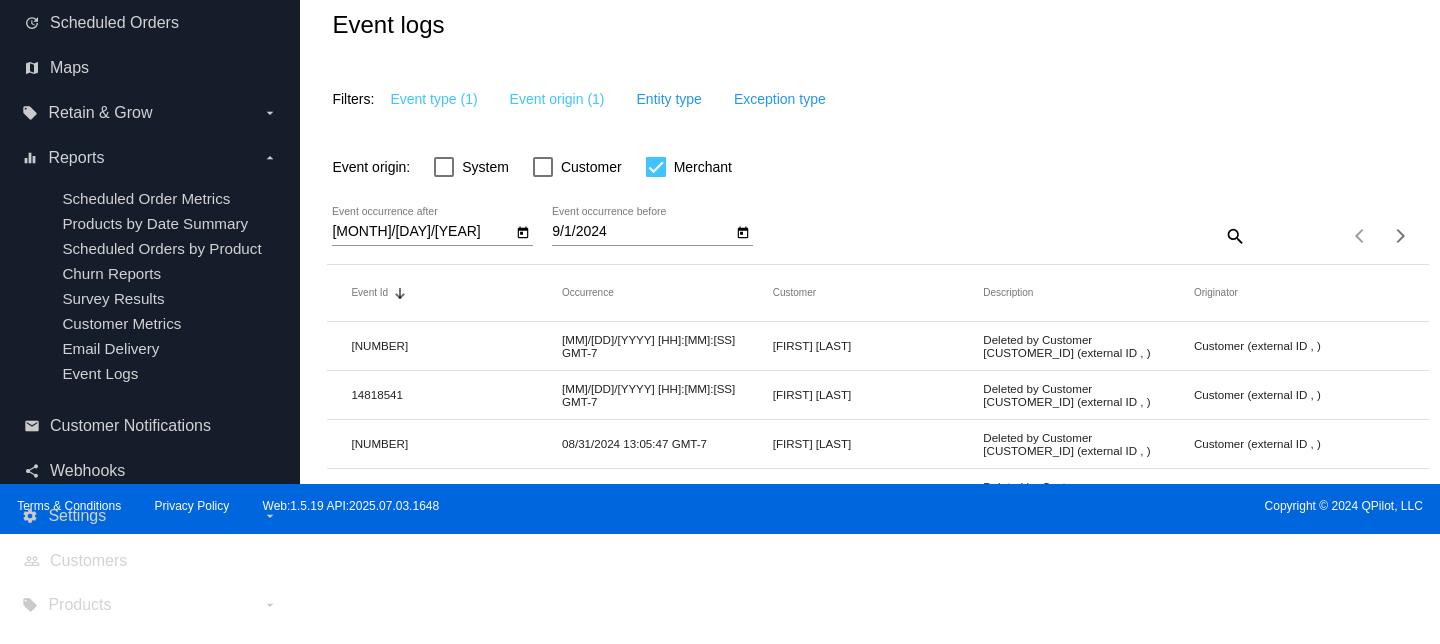 click on "Merchant" at bounding box center [689, 167] 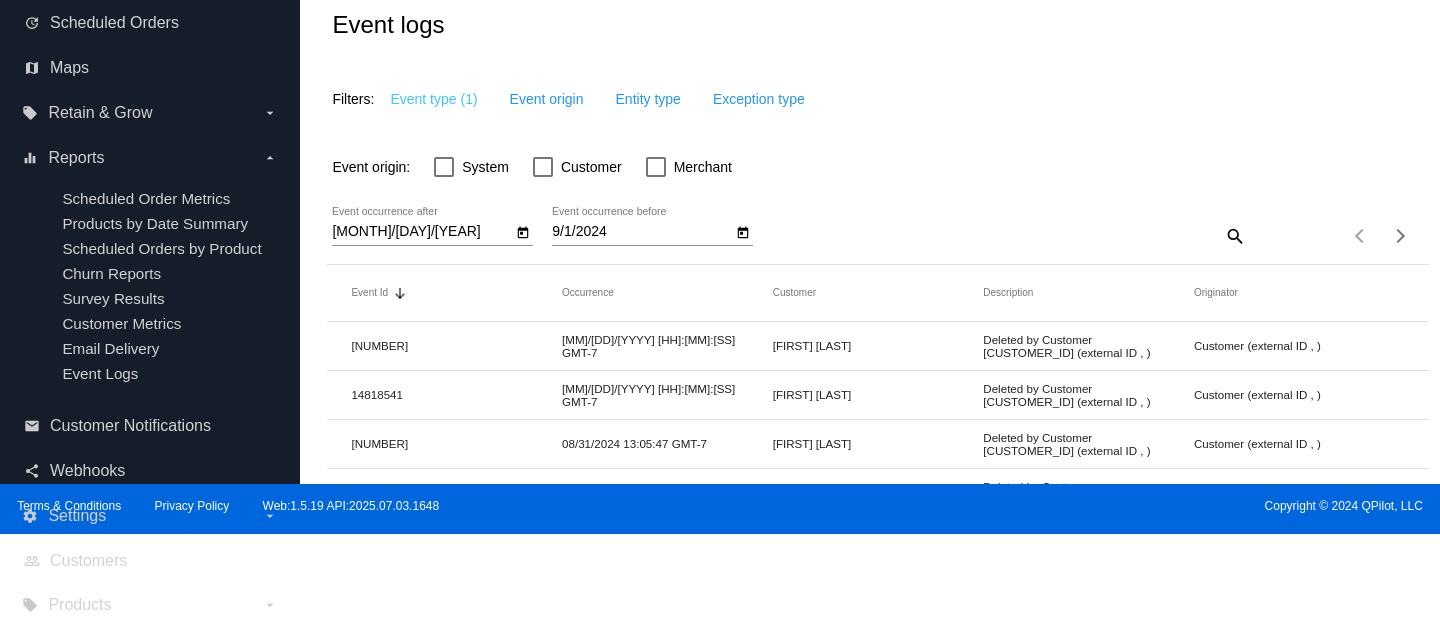 scroll, scrollTop: 878, scrollLeft: 0, axis: vertical 